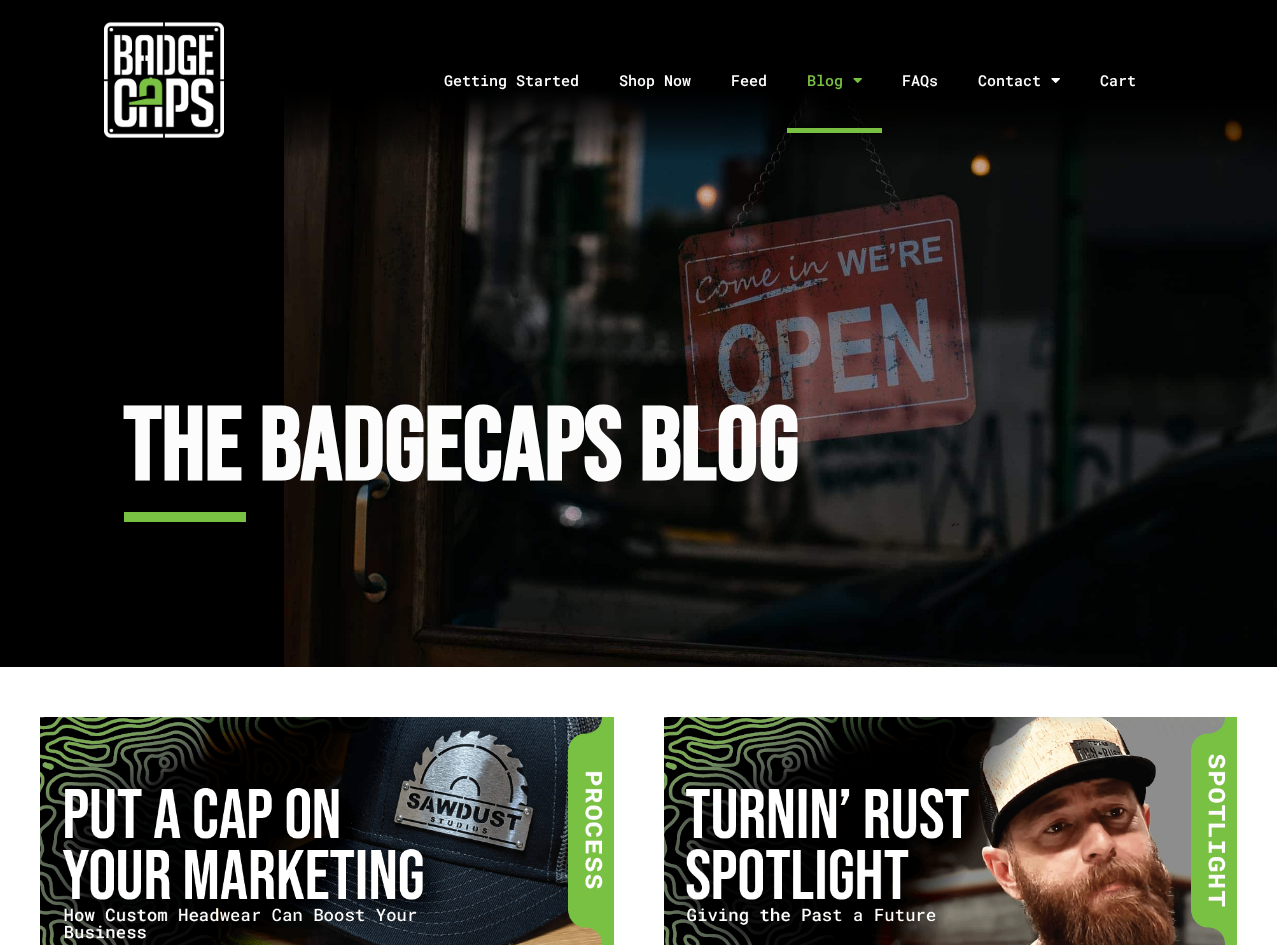 scroll, scrollTop: 667, scrollLeft: 0, axis: vertical 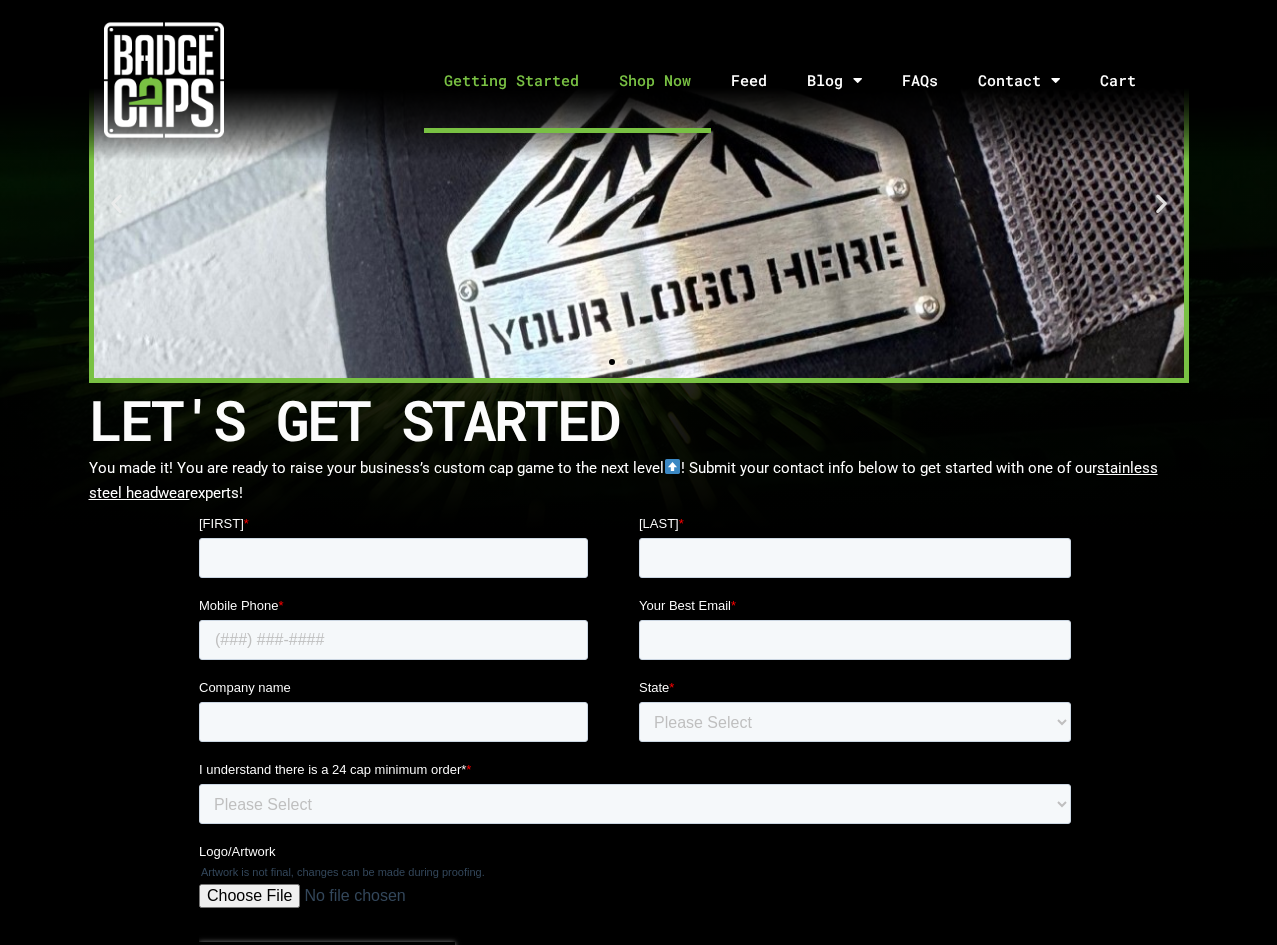 click on "Shop Now" 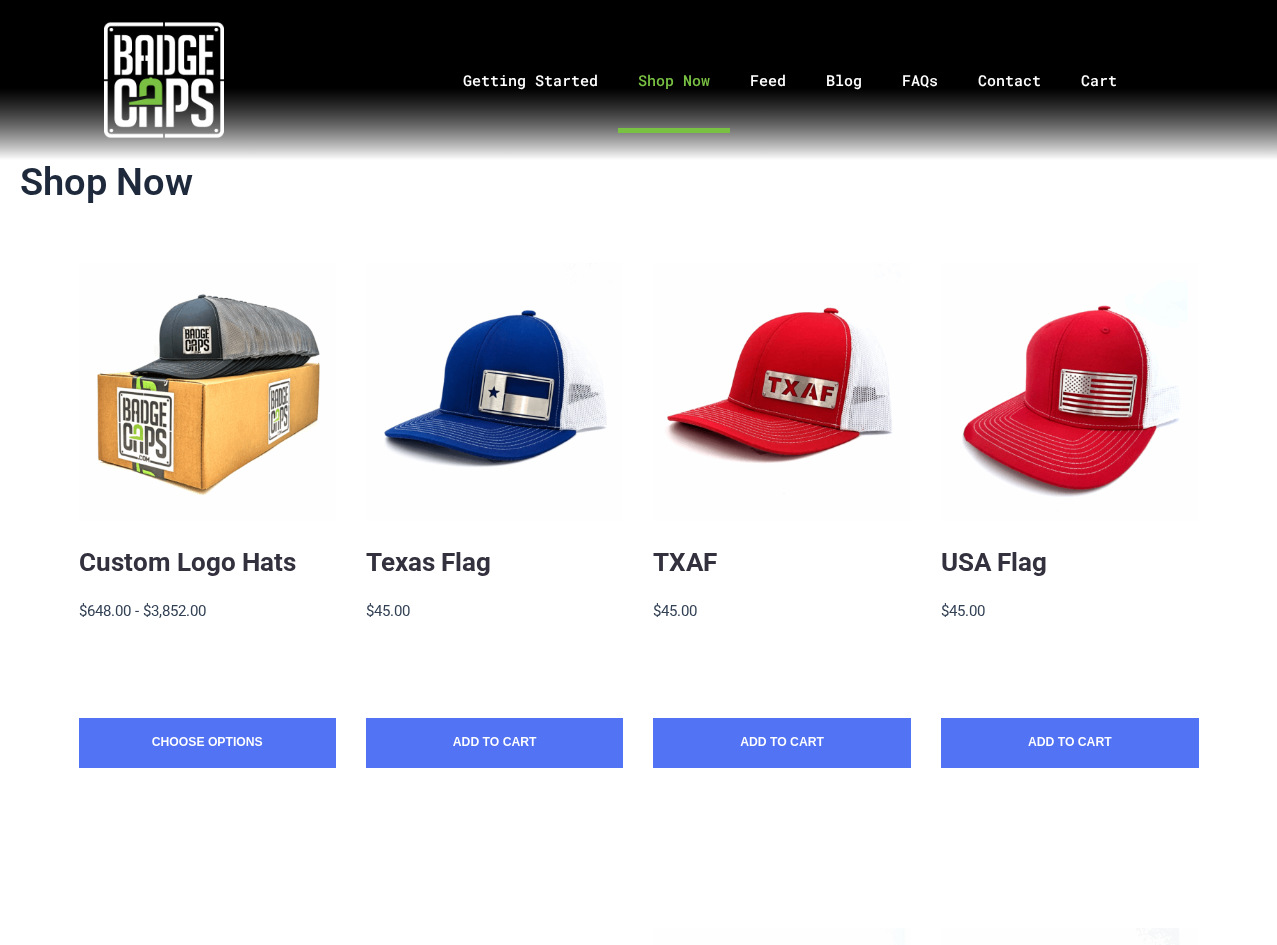 scroll, scrollTop: 0, scrollLeft: 0, axis: both 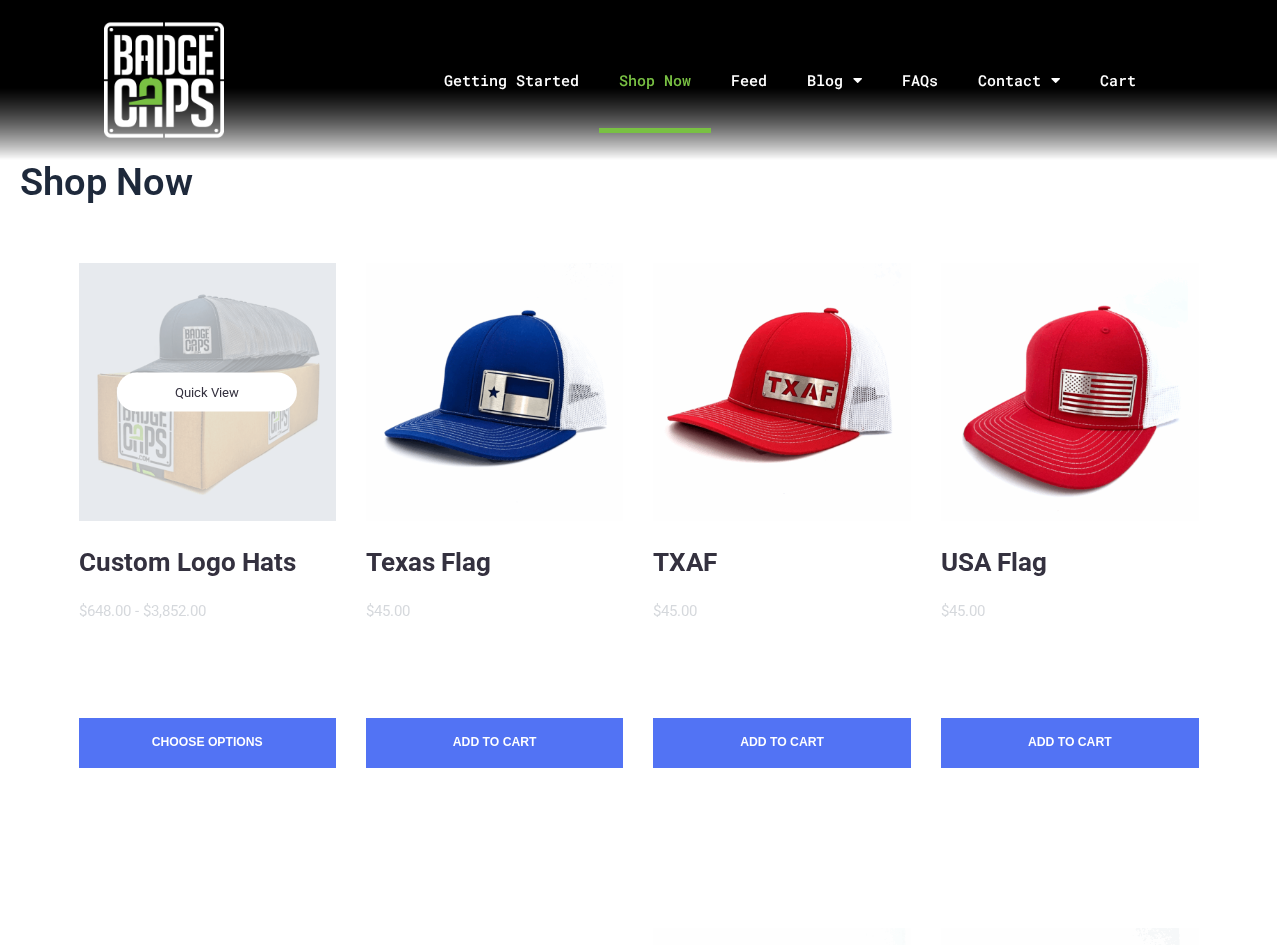 click on "Quick View" at bounding box center [207, 391] 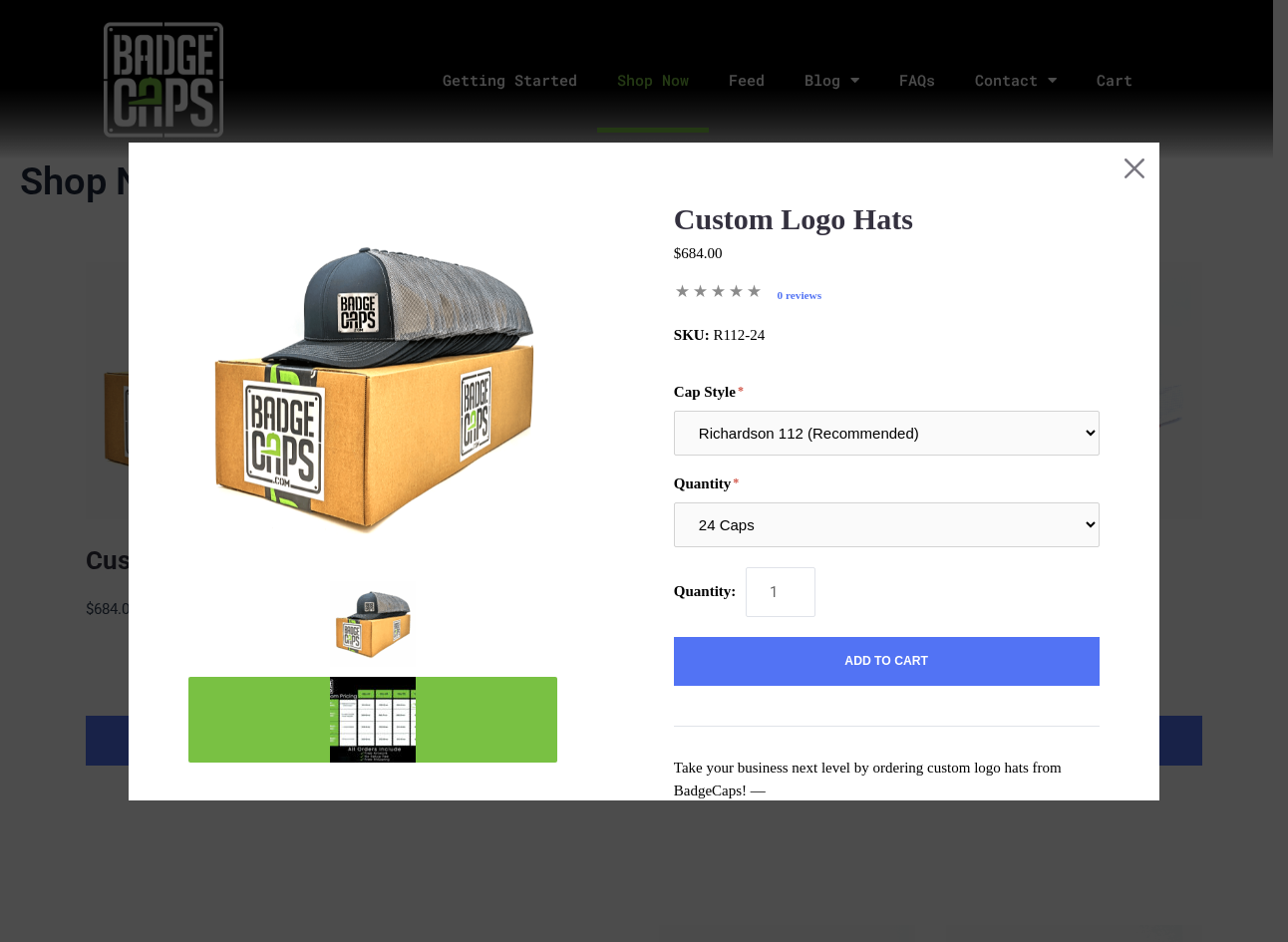 click at bounding box center [373, 720] 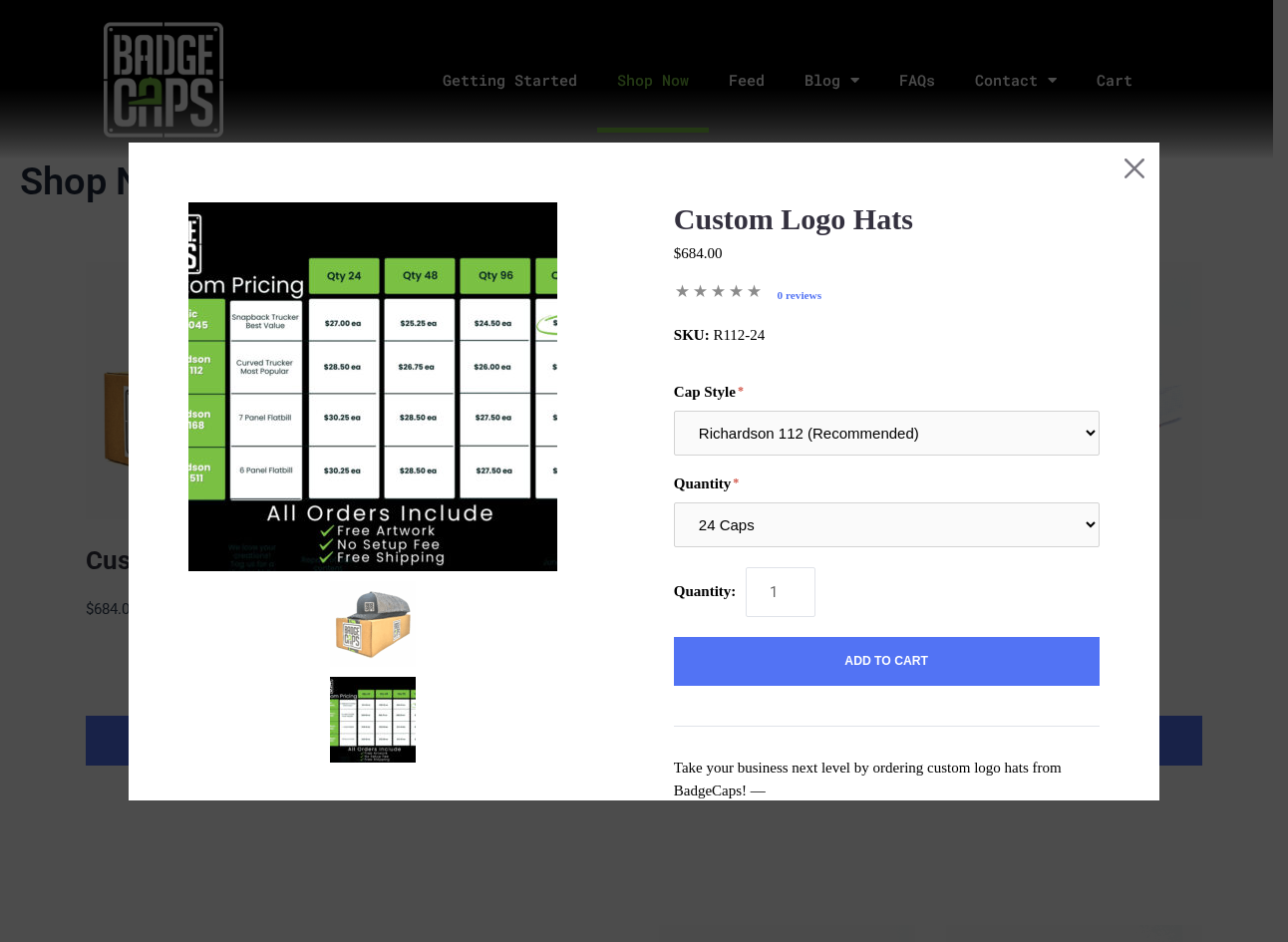 click at bounding box center (373, 387) 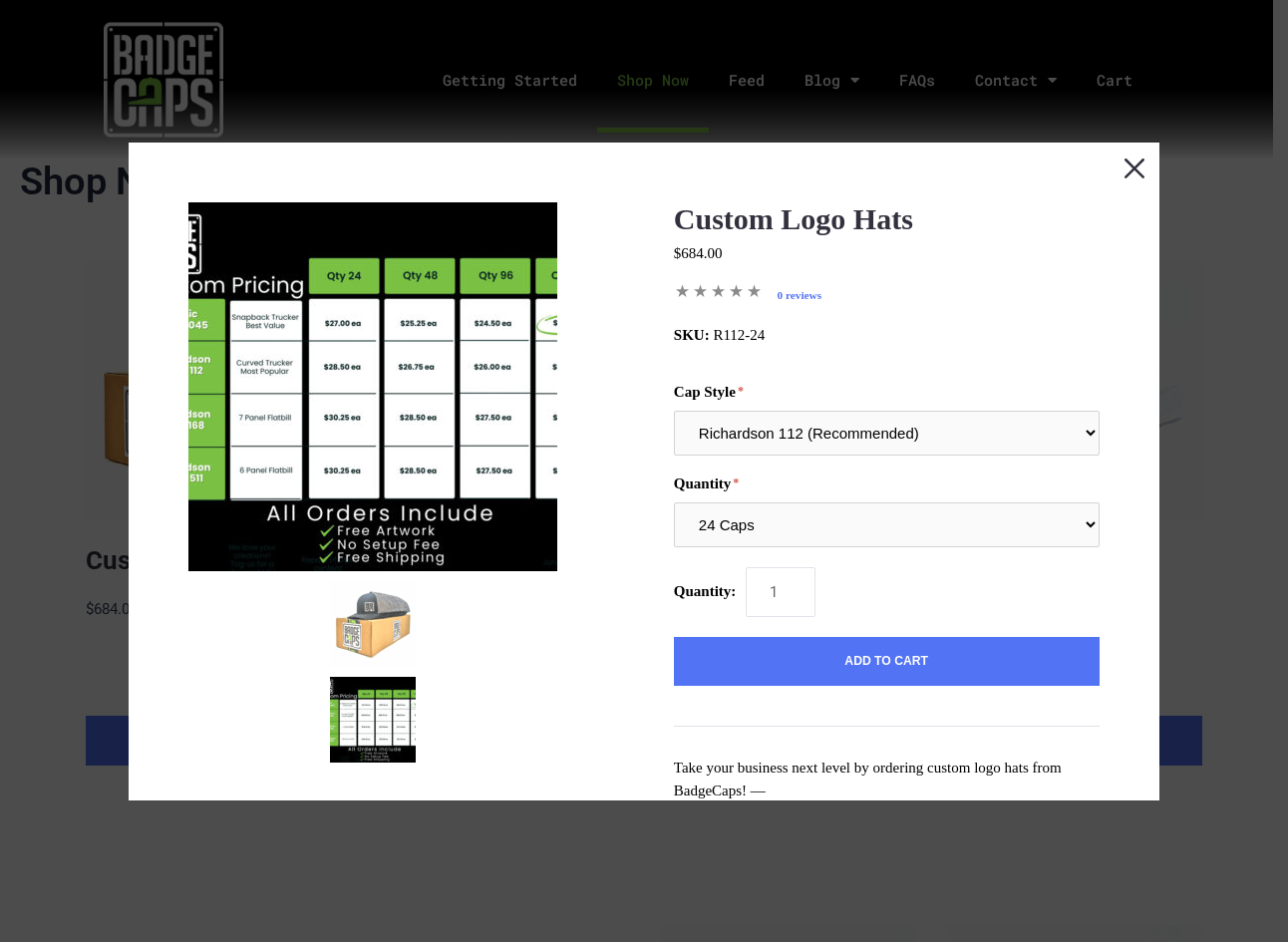 click at bounding box center (1134, 167) 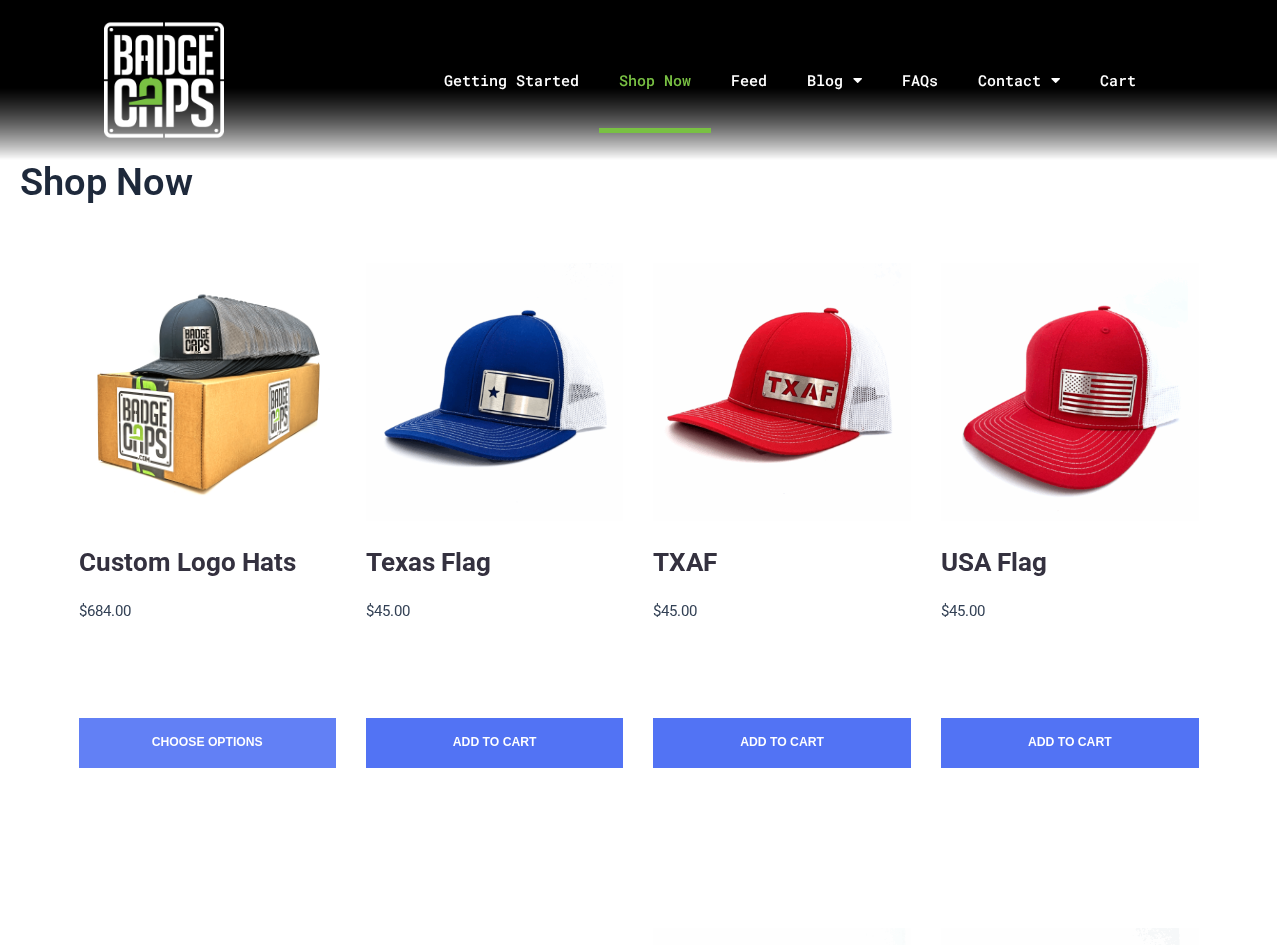 click on "Choose Options" at bounding box center [207, 743] 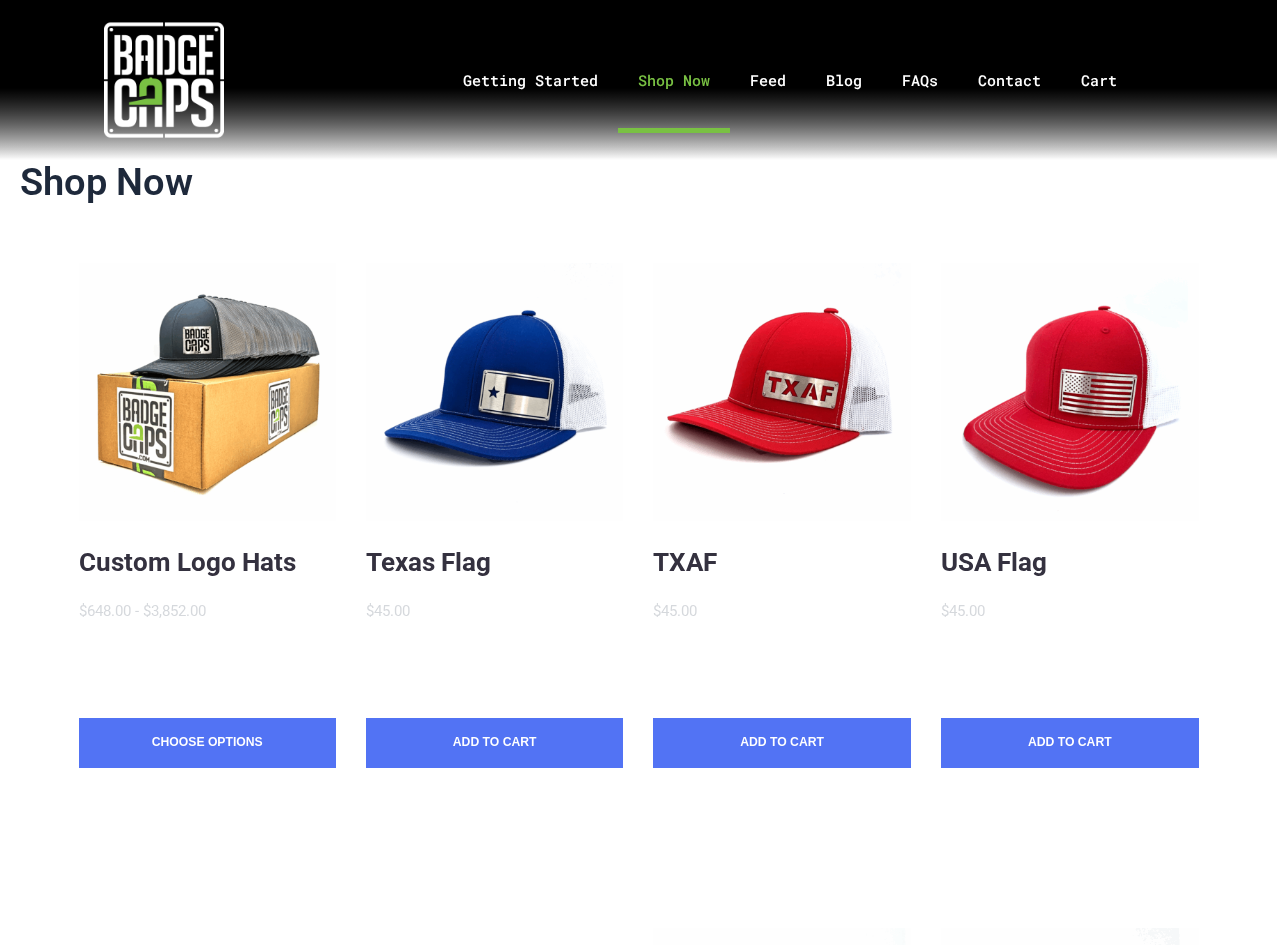 scroll, scrollTop: 0, scrollLeft: 0, axis: both 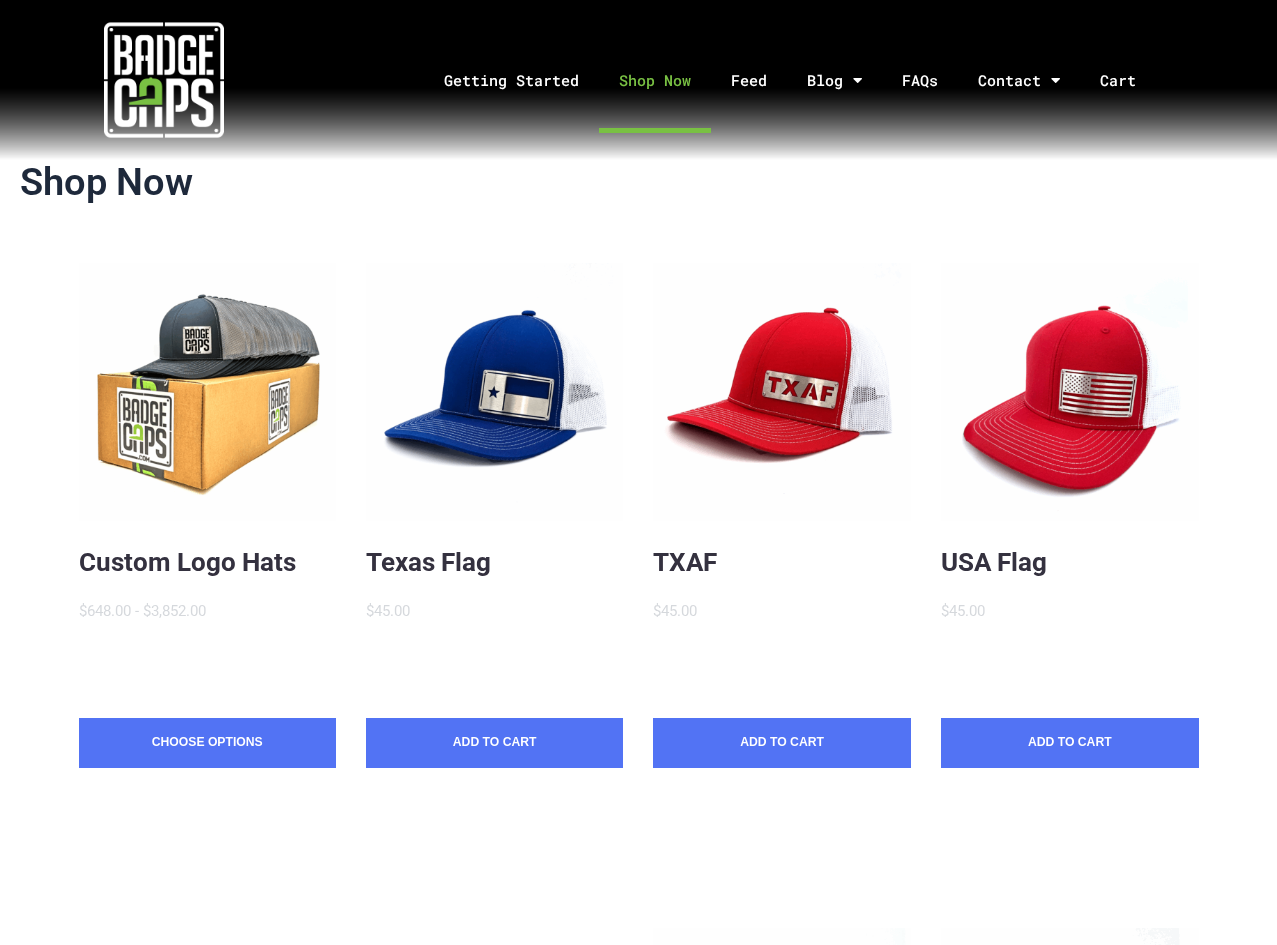 click on "Custom Logo Hats
$648.00 - $3,852.00
MSRP:" at bounding box center [207, 620] 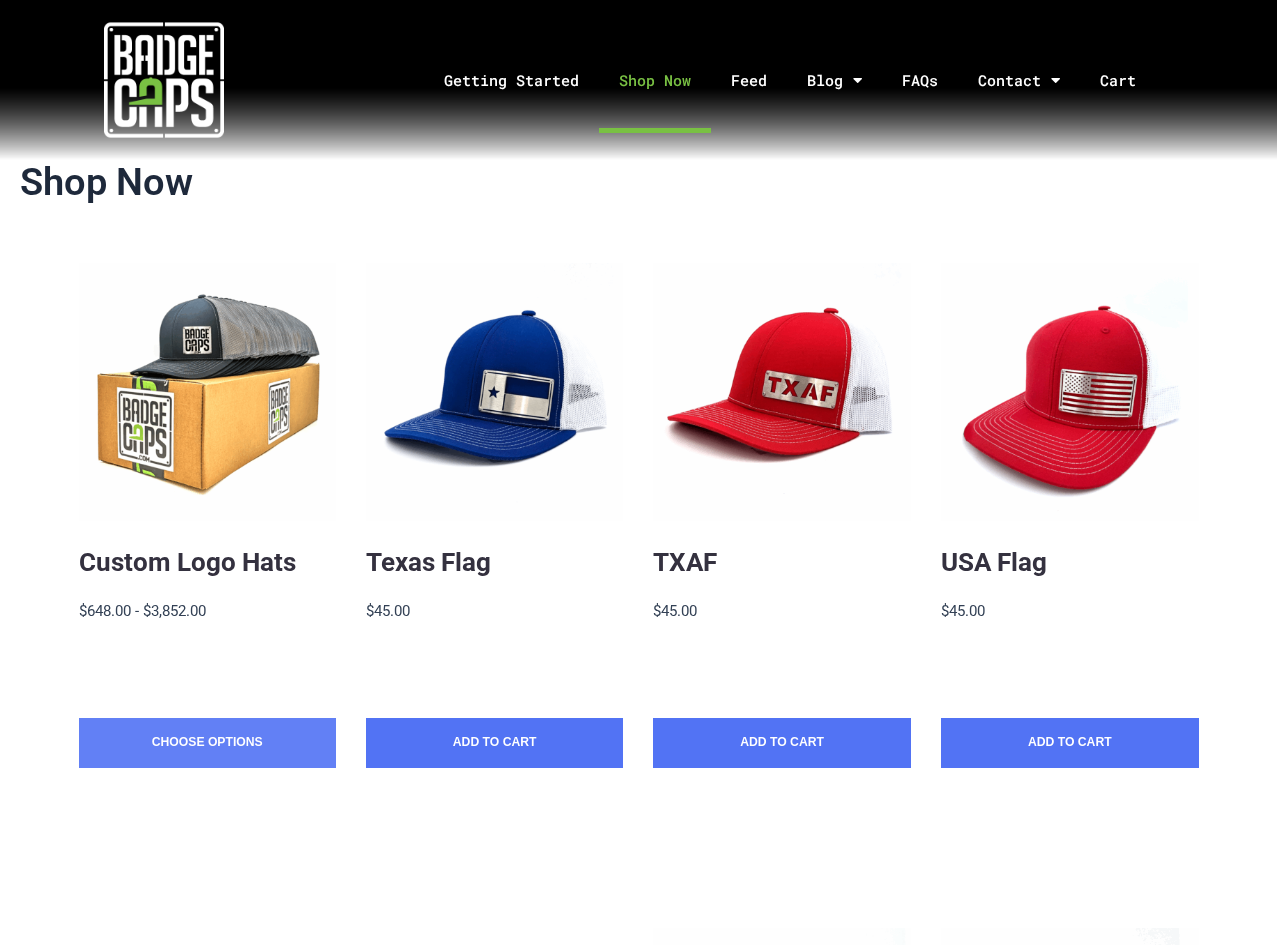 click on "Choose Options" at bounding box center (207, 743) 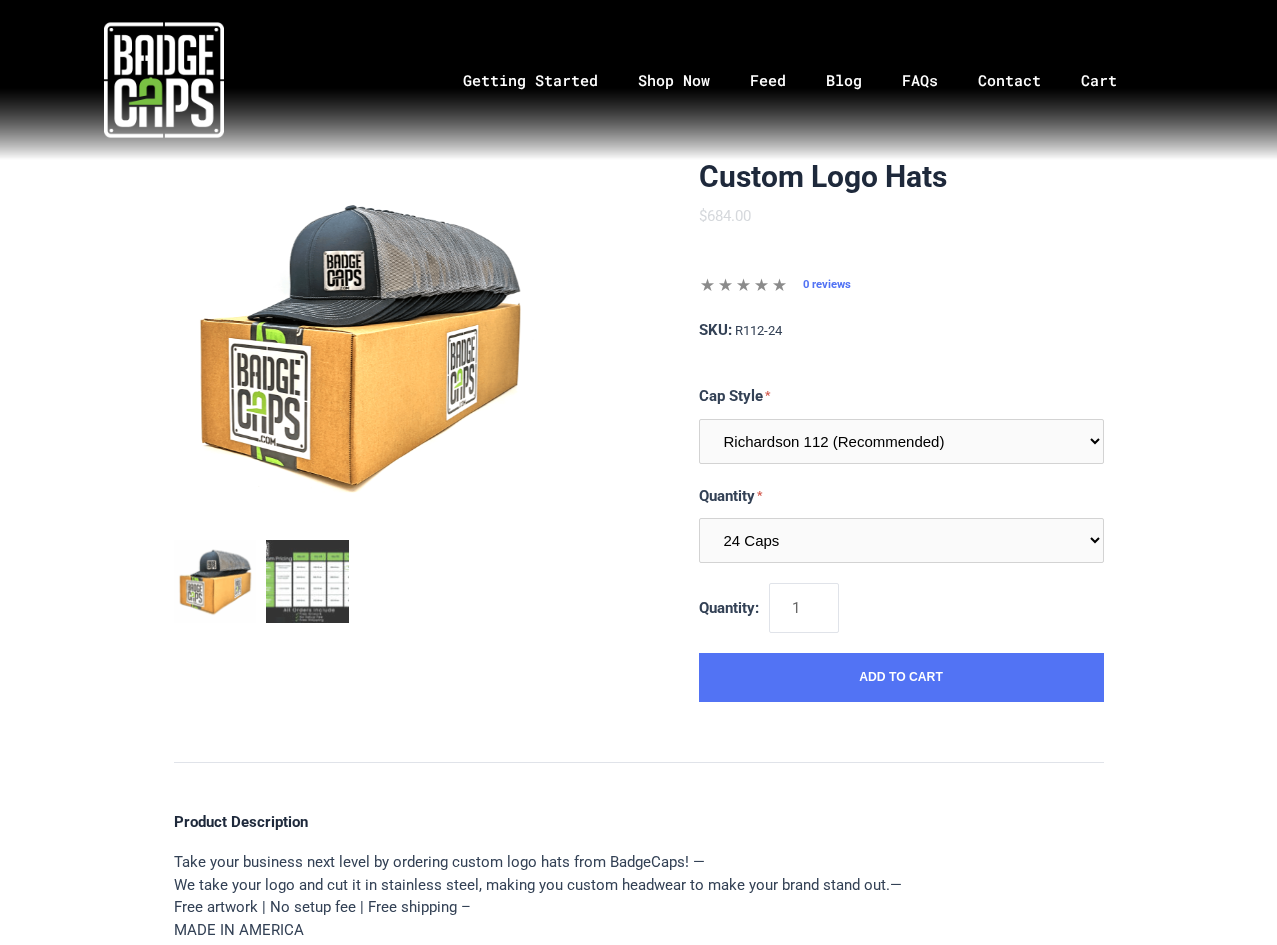 scroll, scrollTop: 0, scrollLeft: 0, axis: both 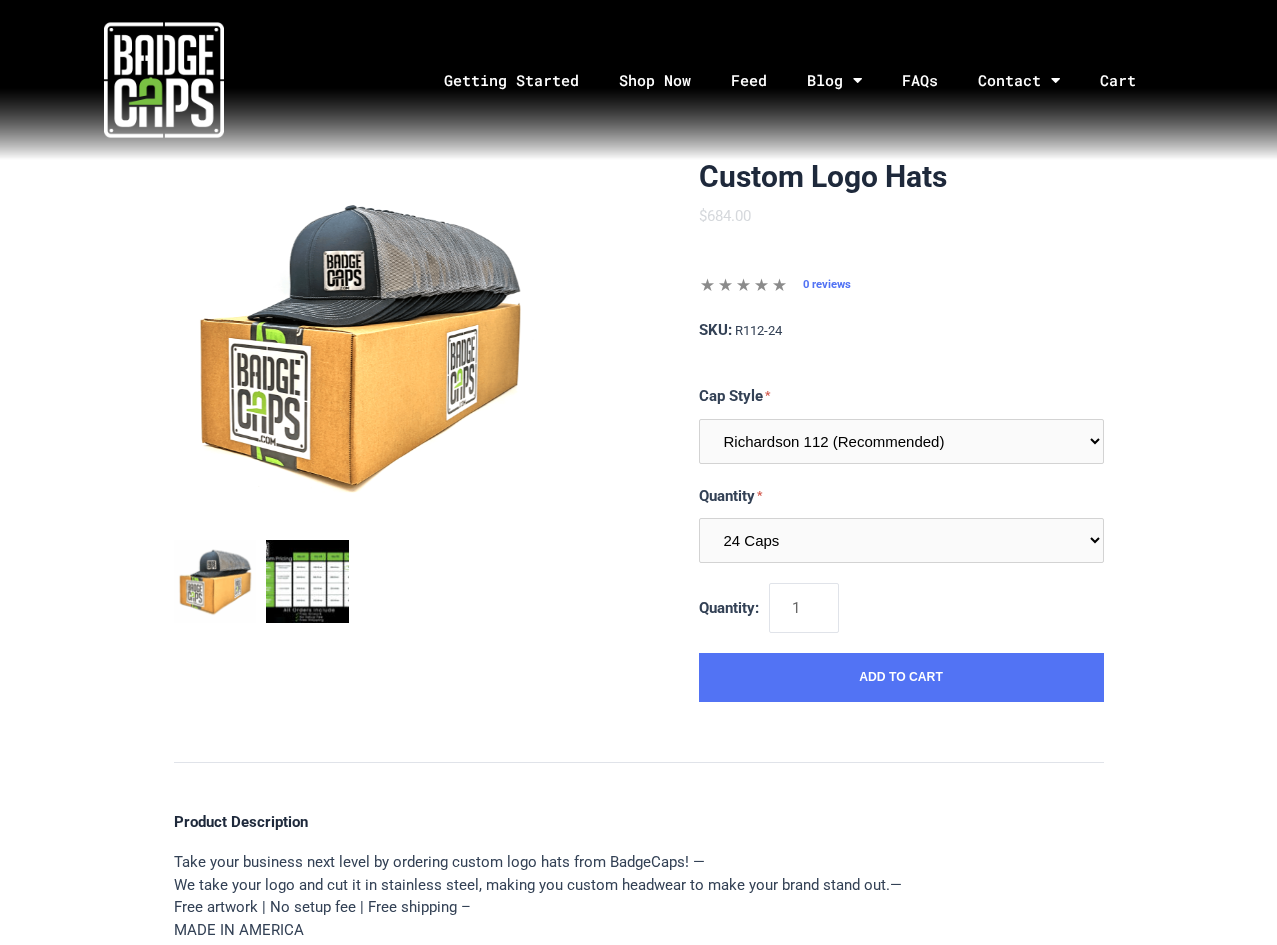 click at bounding box center (307, 581) 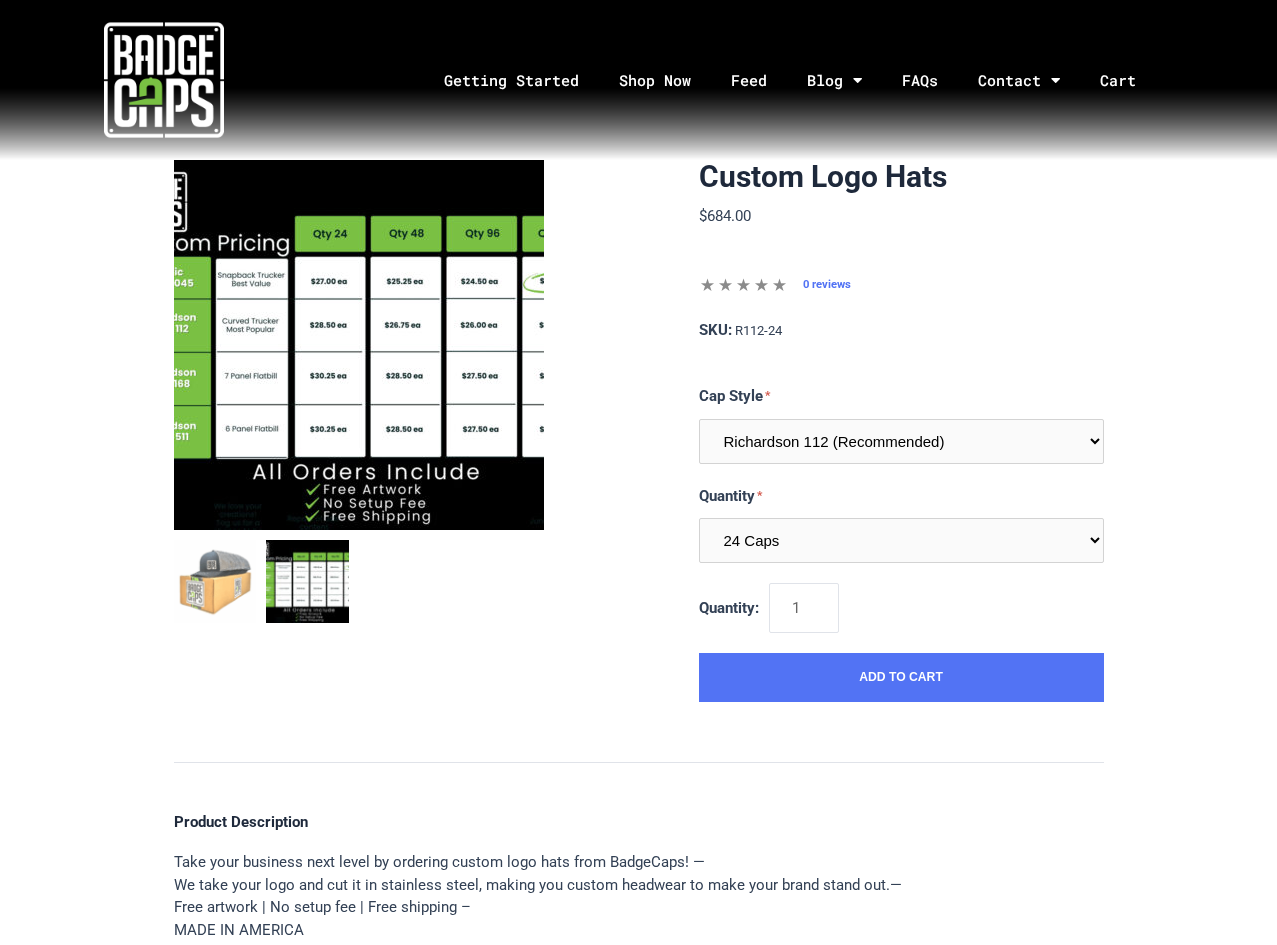 click at bounding box center [359, 345] 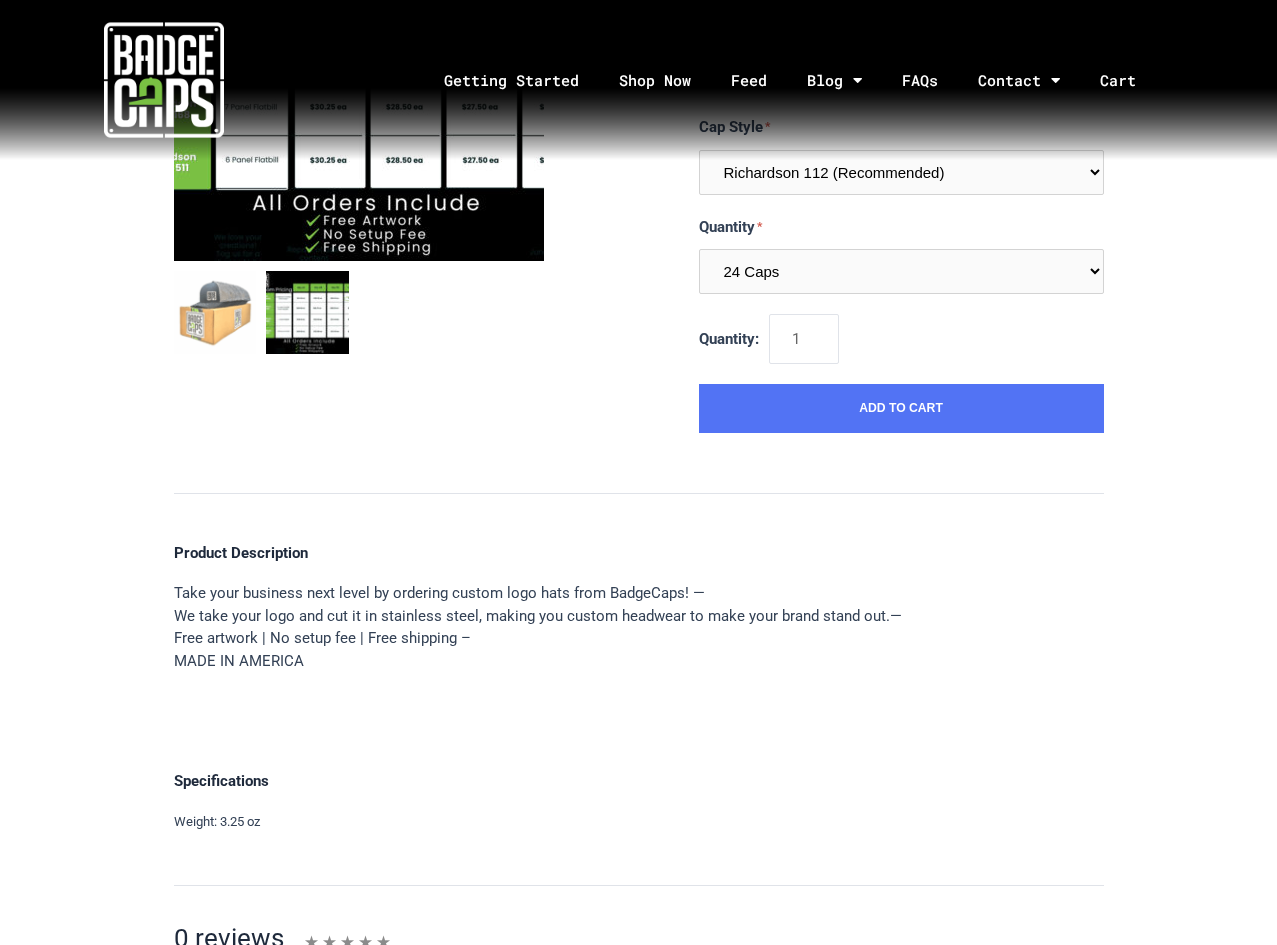 scroll, scrollTop: 133, scrollLeft: 0, axis: vertical 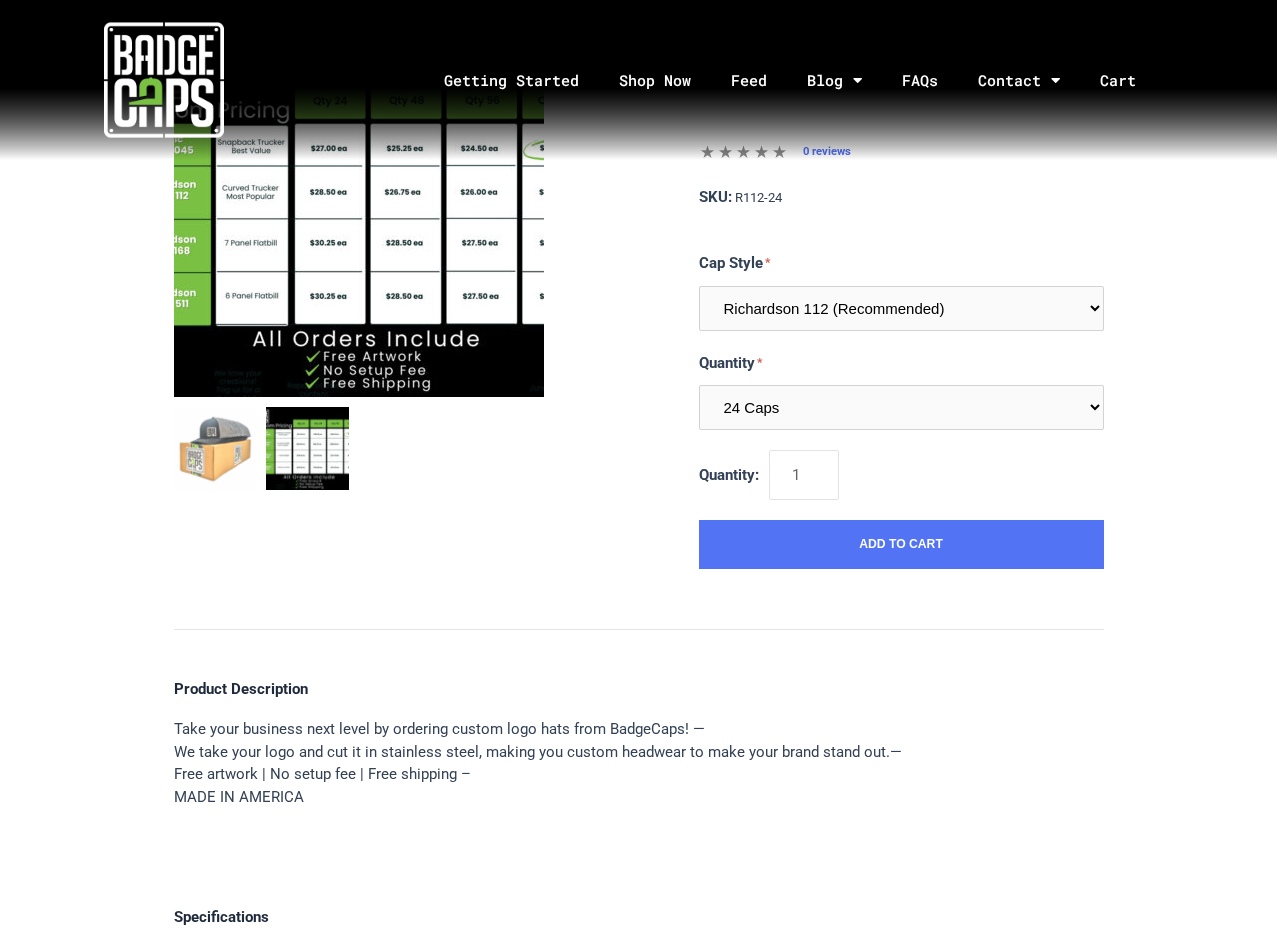 click at bounding box center [359, 212] 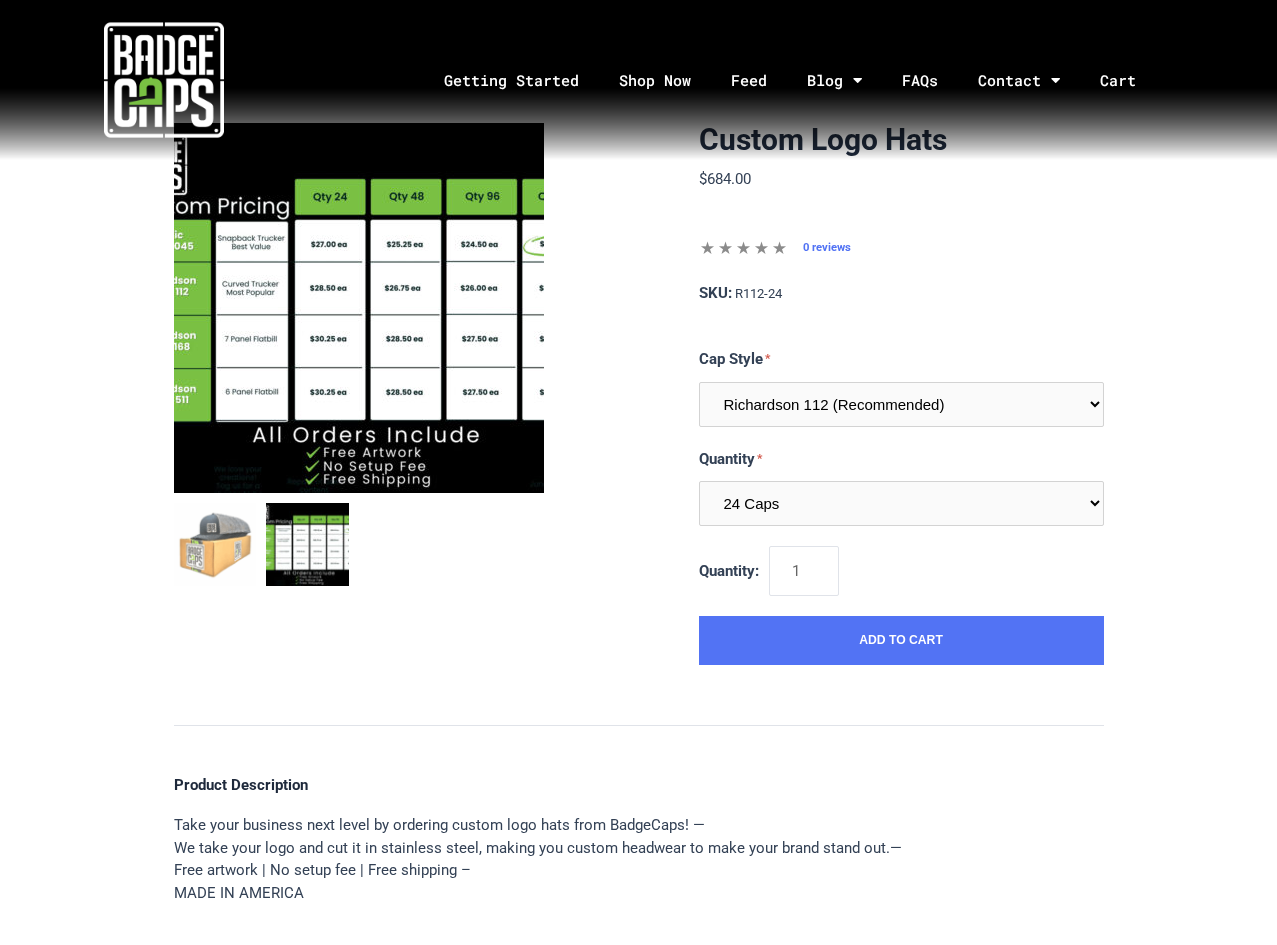scroll, scrollTop: 0, scrollLeft: 0, axis: both 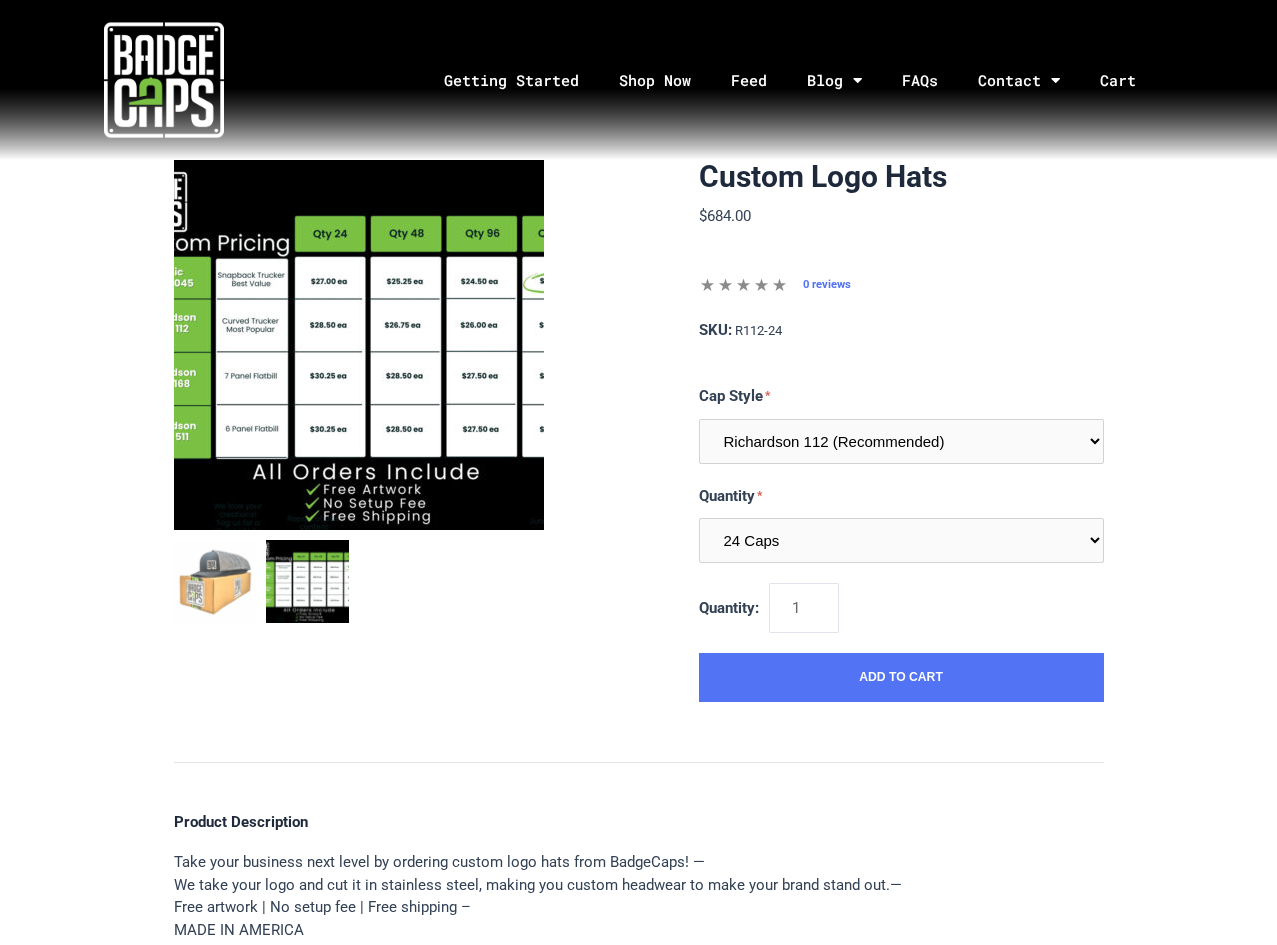 click at bounding box center (359, 345) 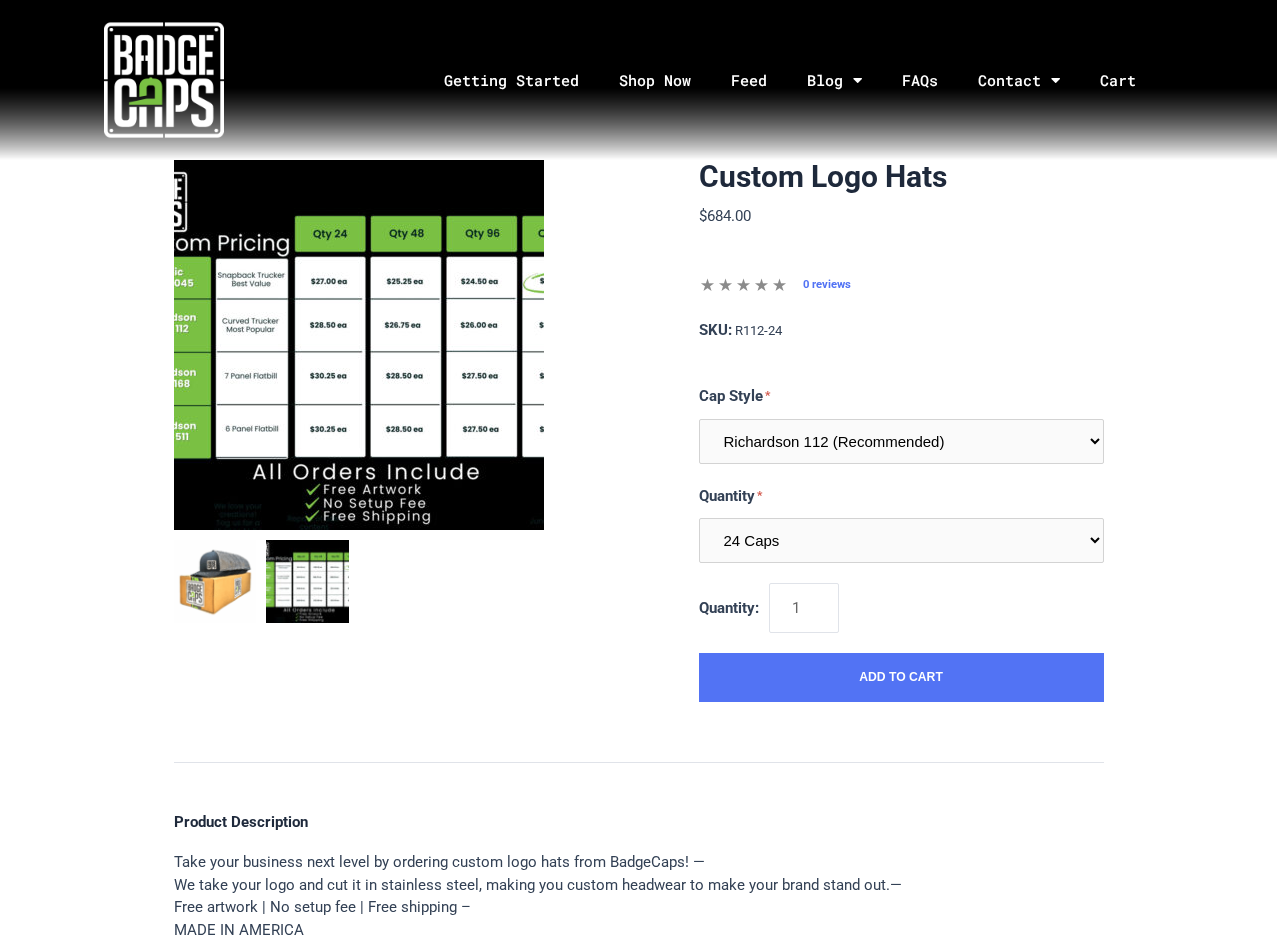 click at bounding box center (215, 581) 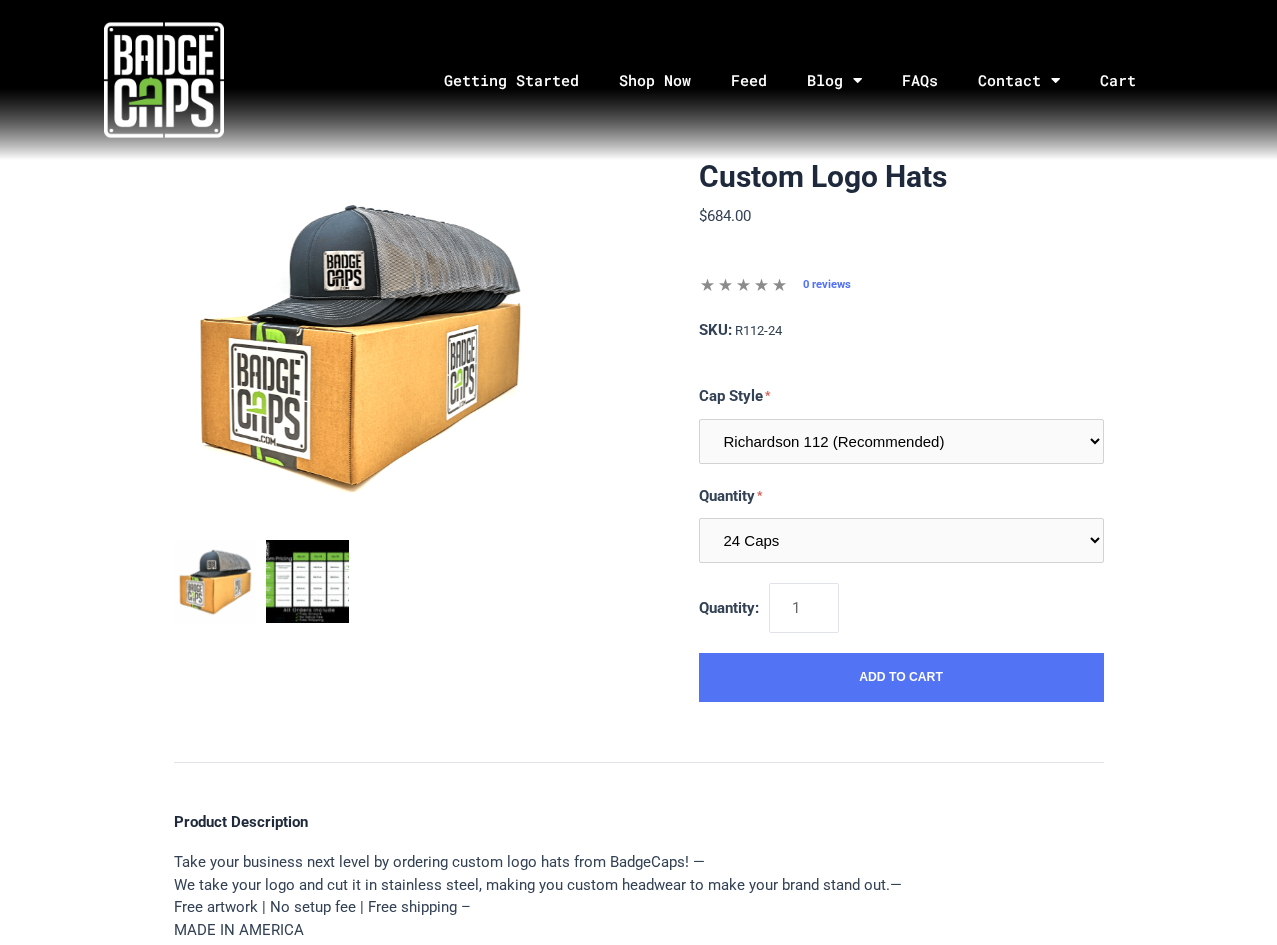 click at bounding box center (307, 581) 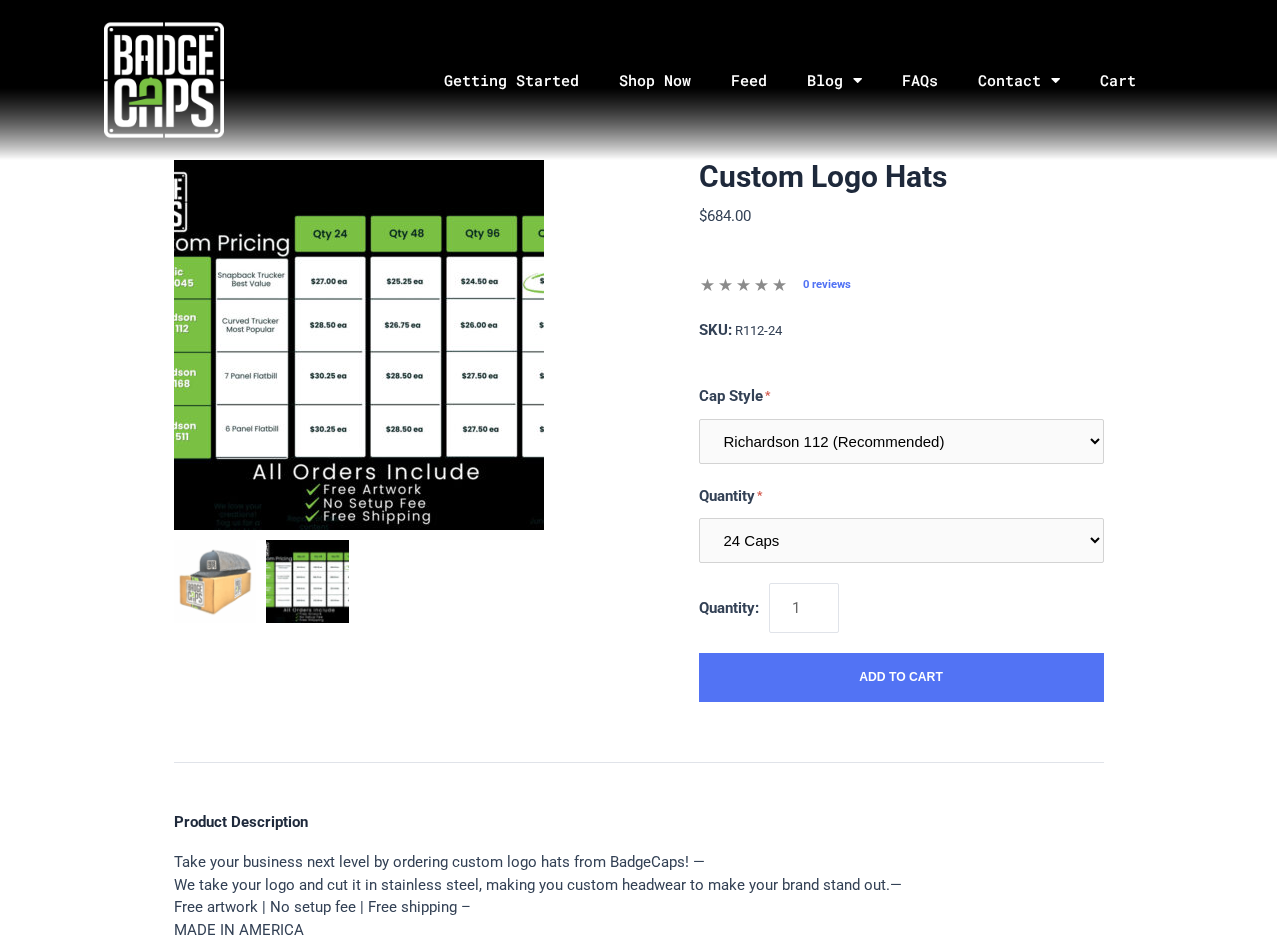 click at bounding box center (359, 345) 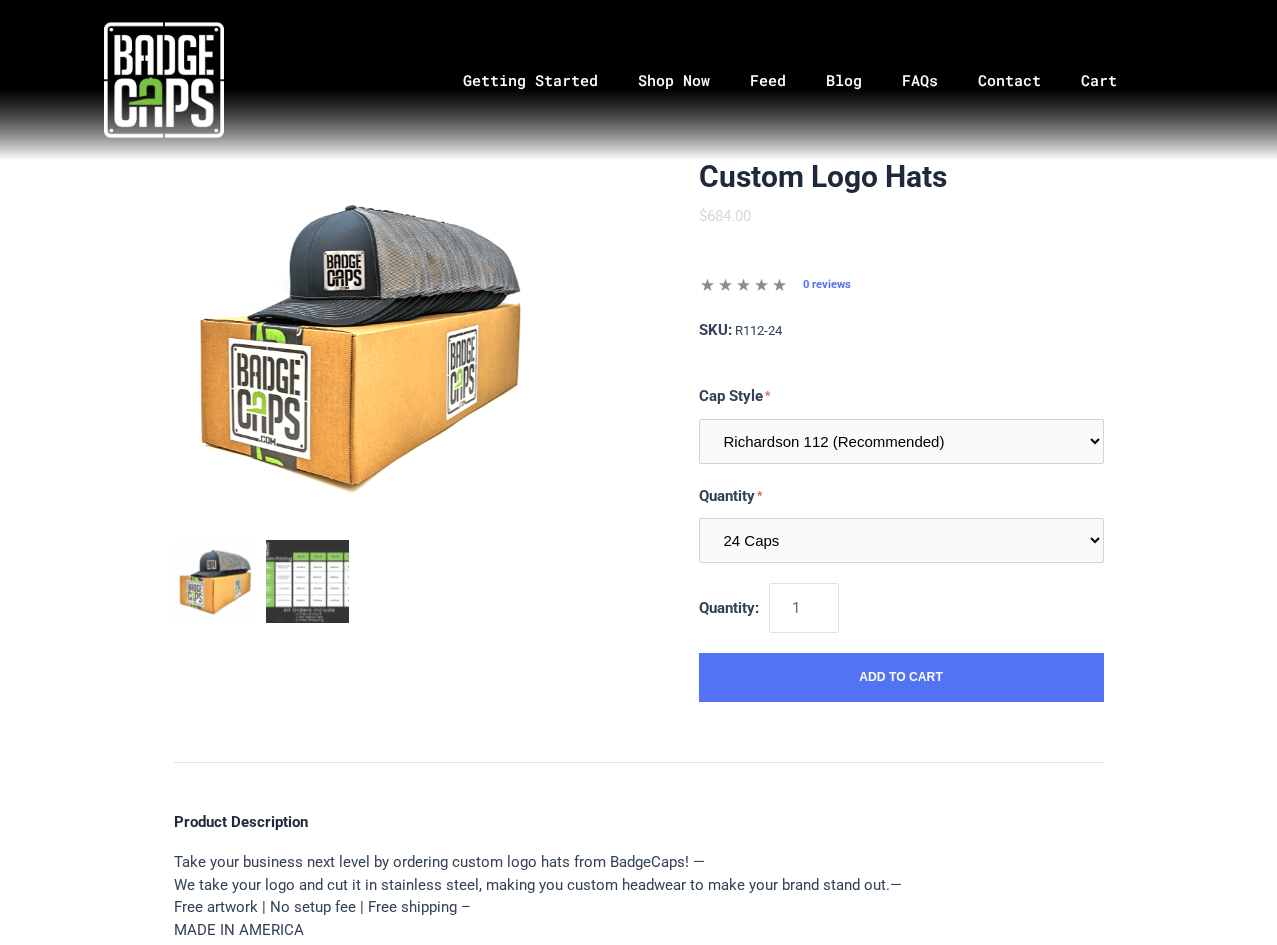 scroll, scrollTop: 0, scrollLeft: 0, axis: both 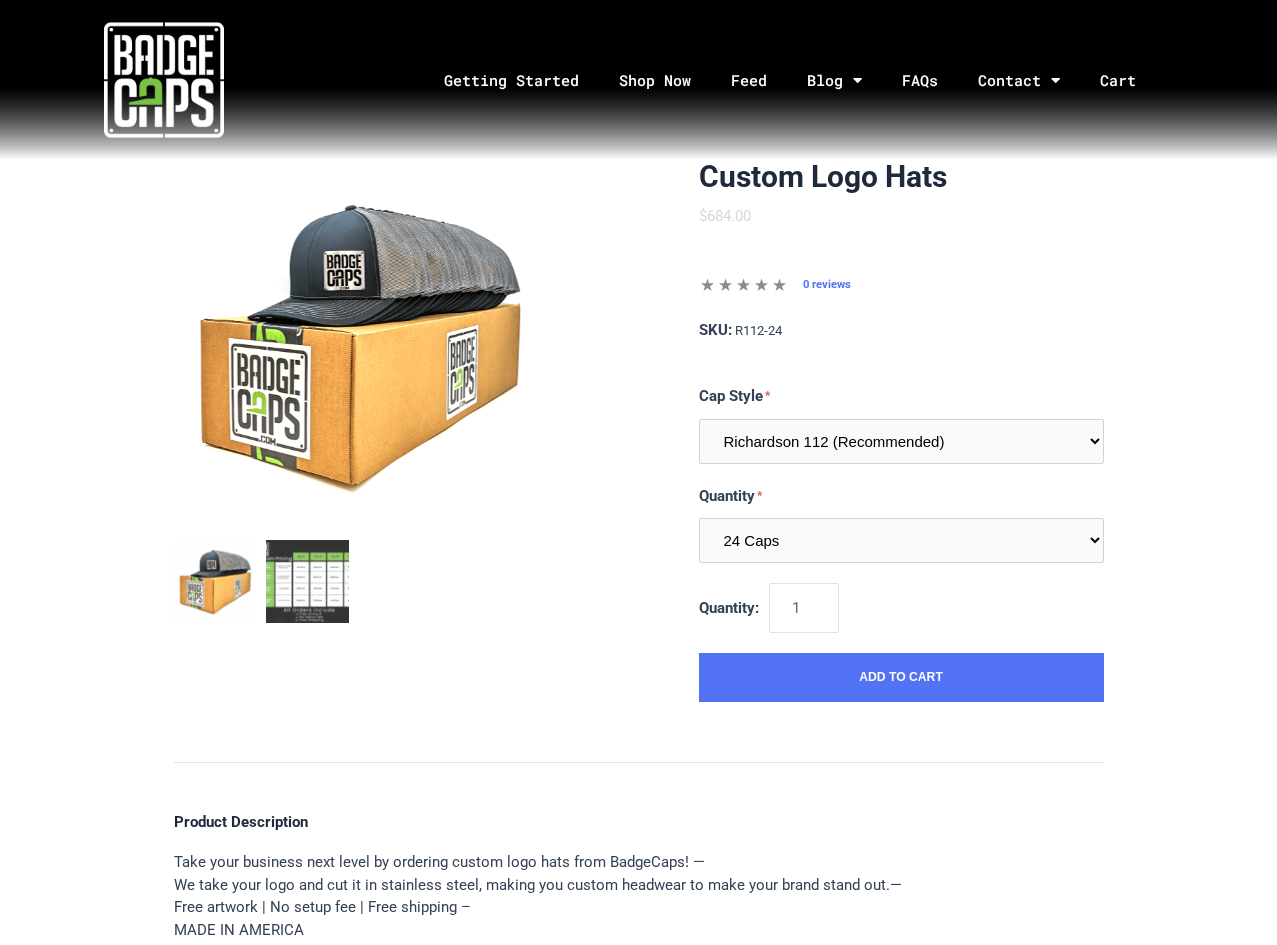 click at bounding box center (359, 586) 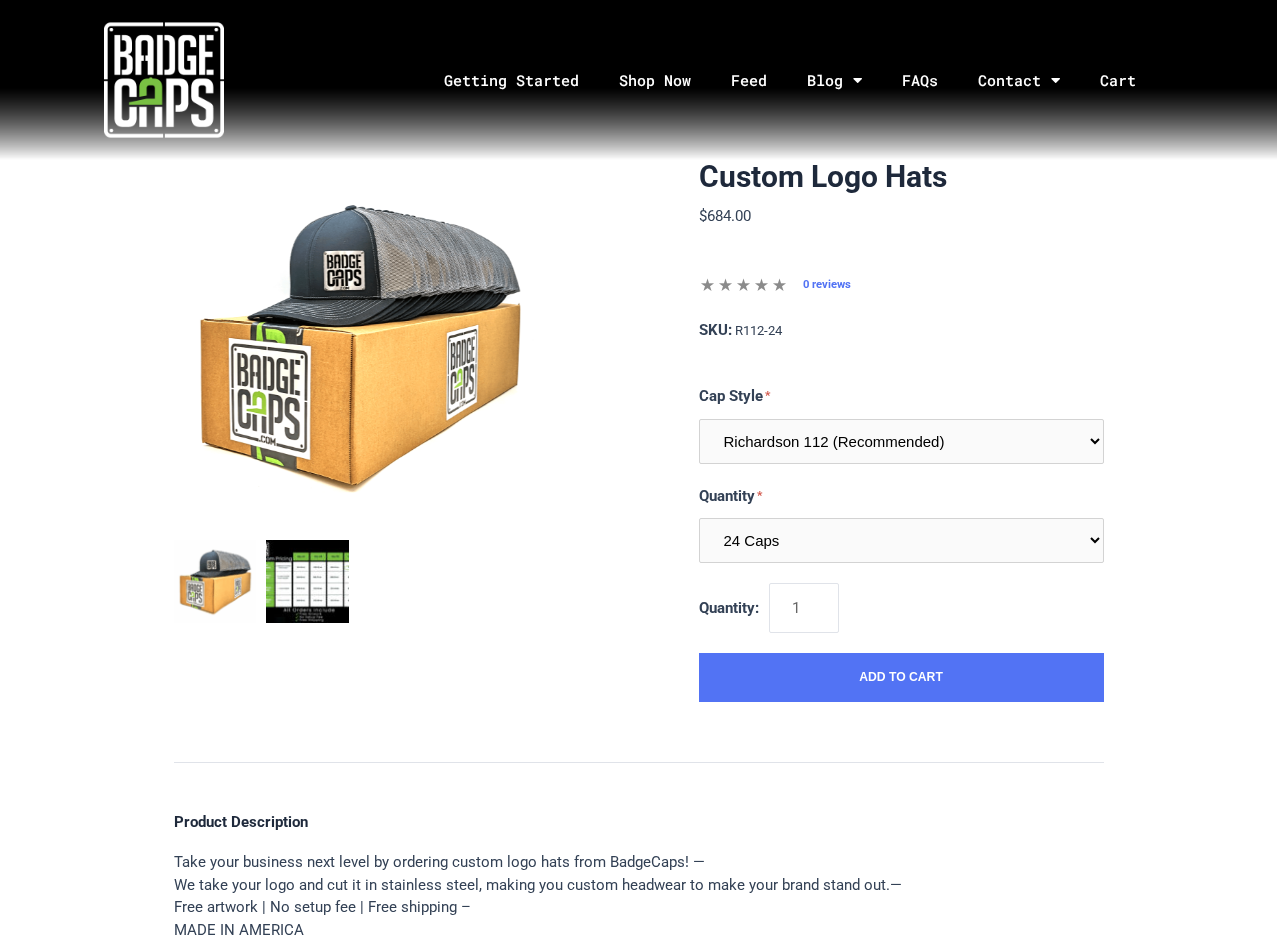 click at bounding box center [307, 581] 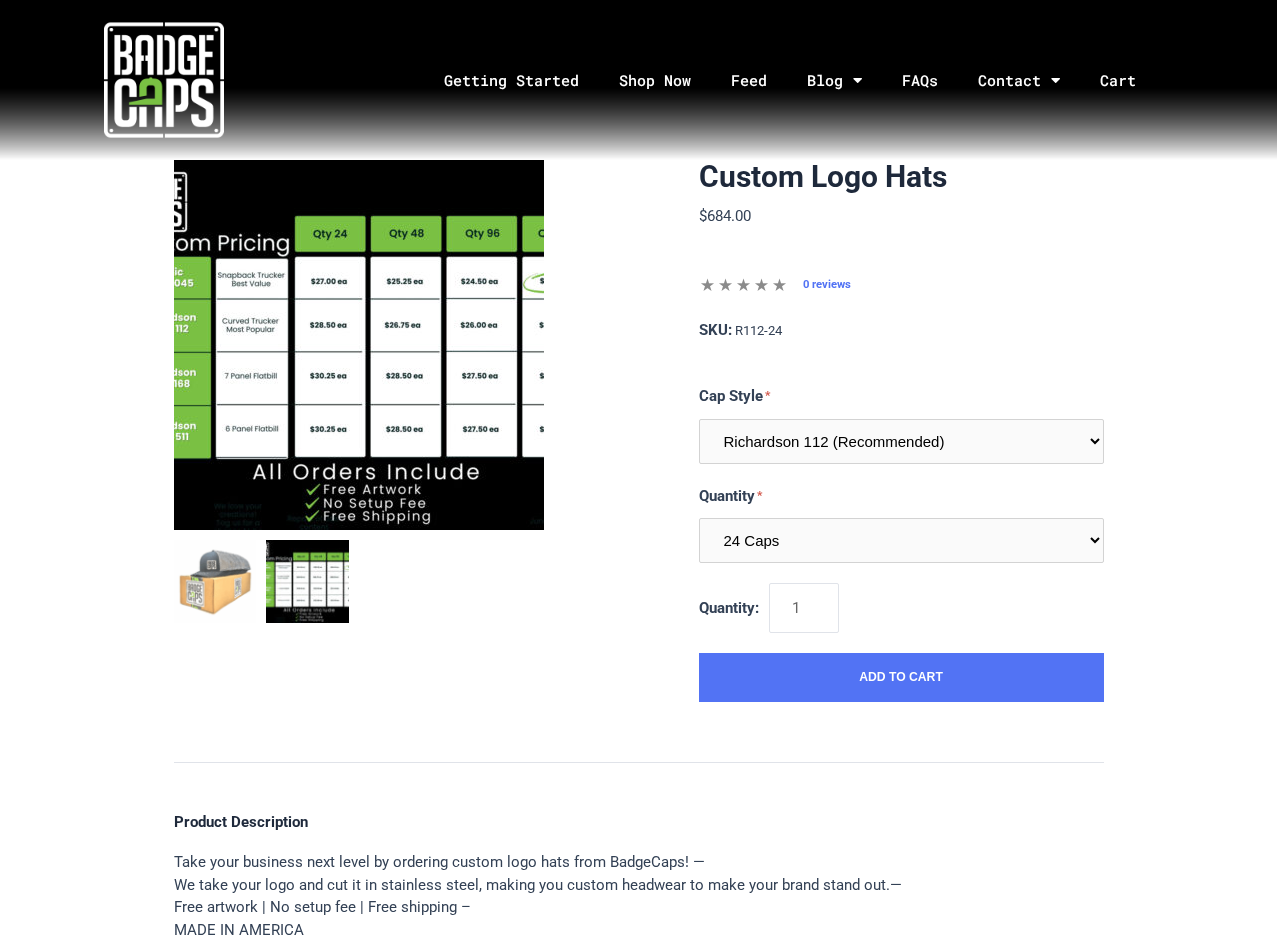 click at bounding box center (307, 581) 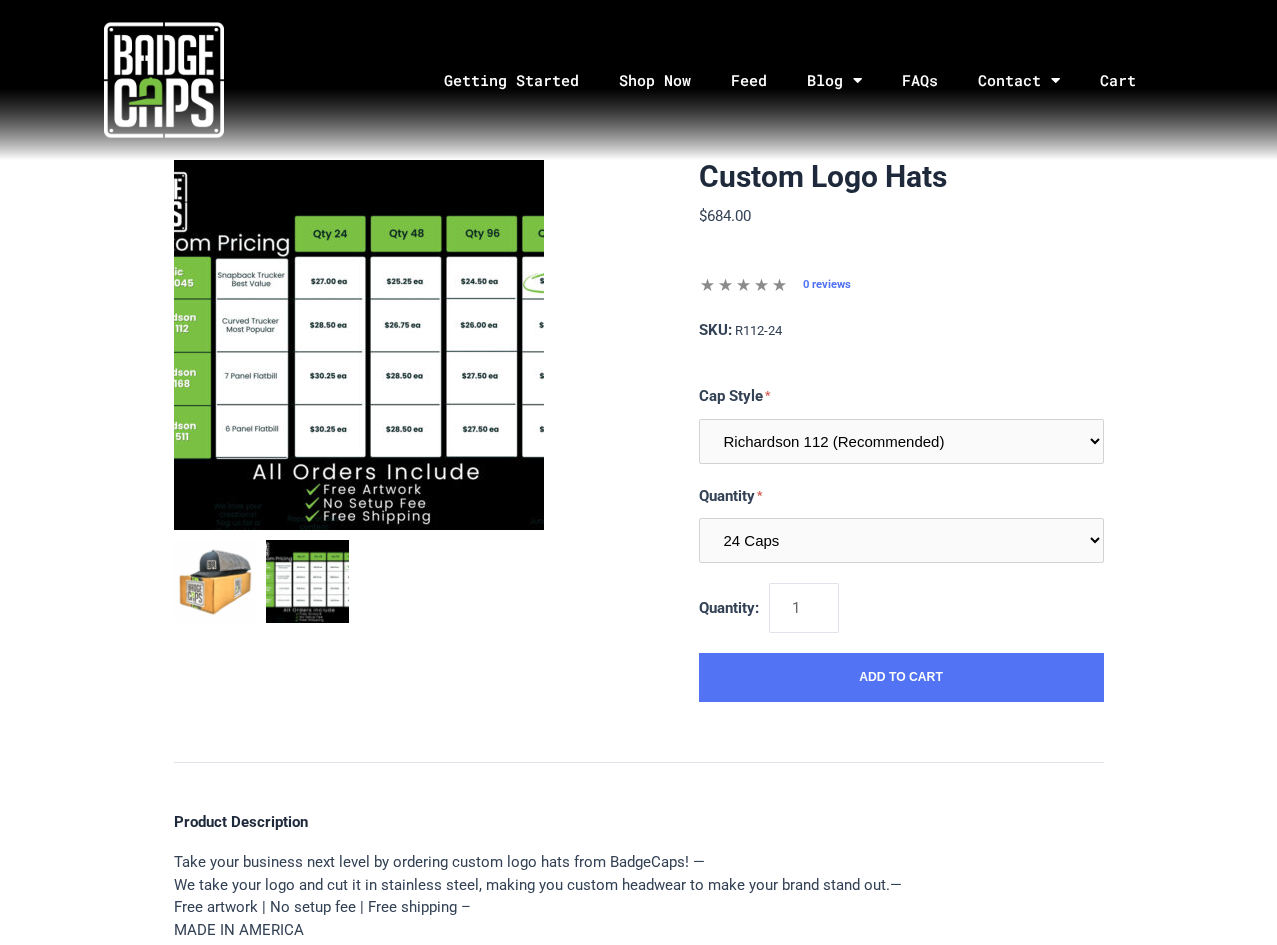 click at bounding box center (215, 581) 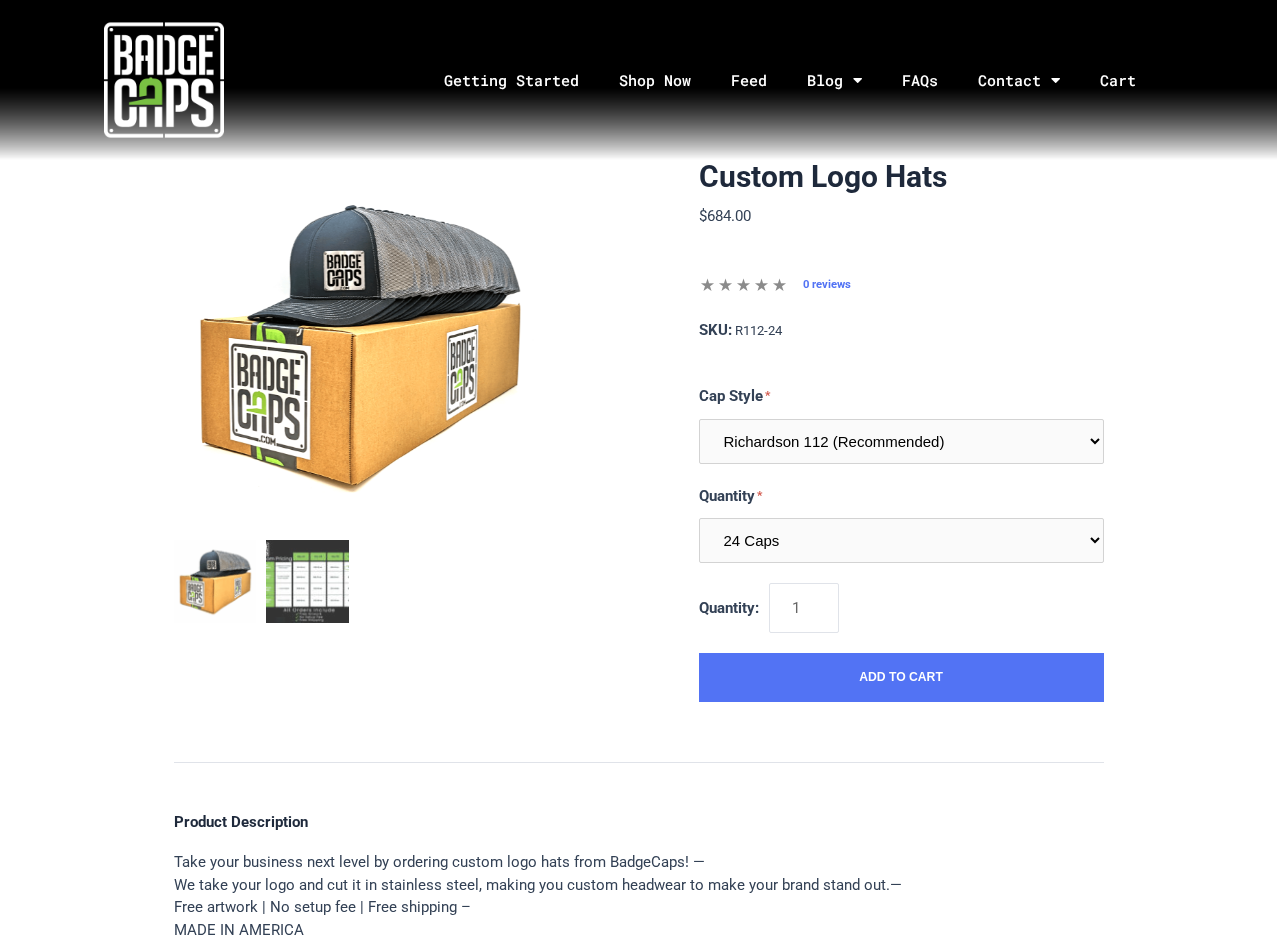 click at bounding box center (359, 345) 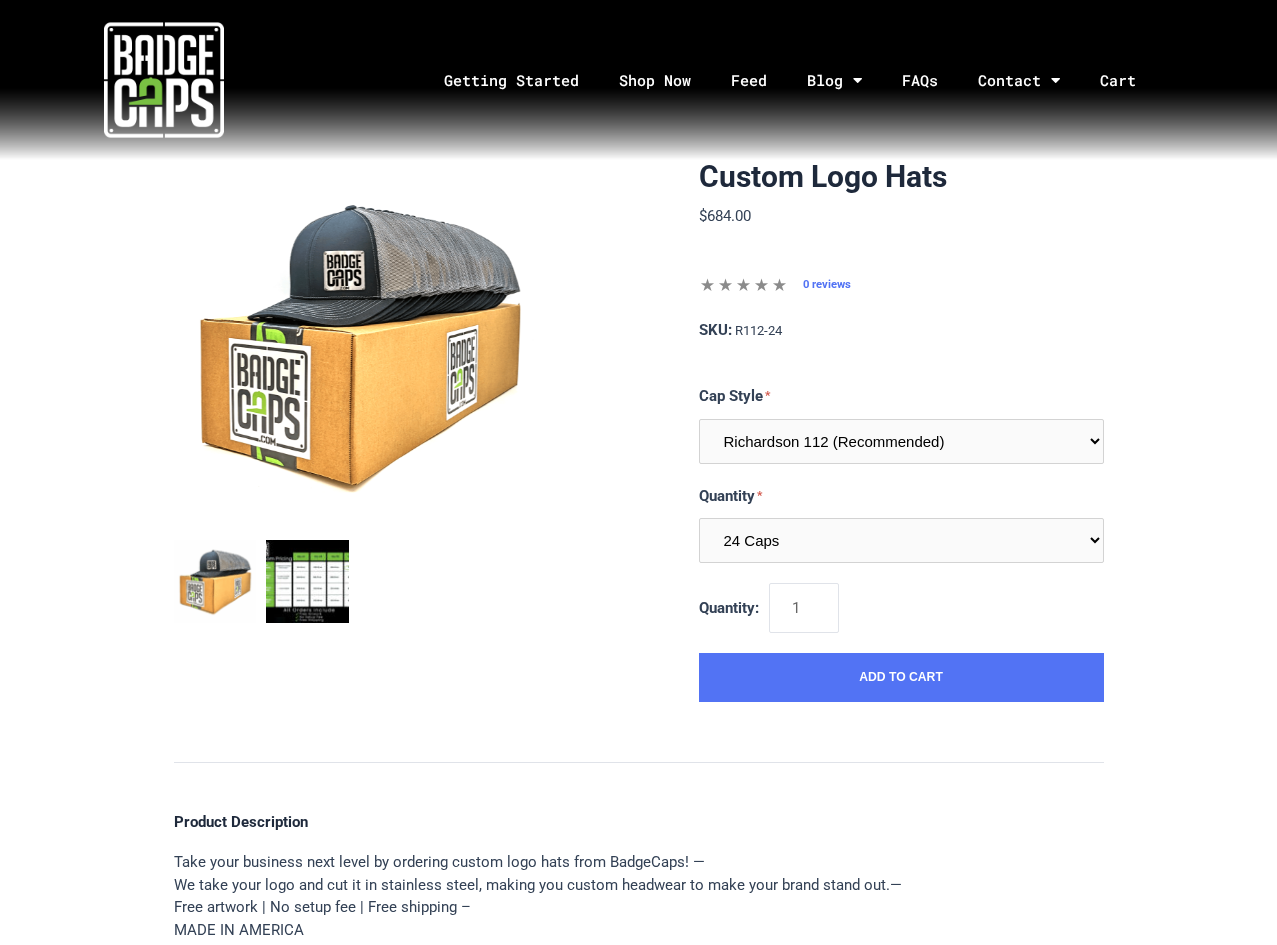click at bounding box center [307, 581] 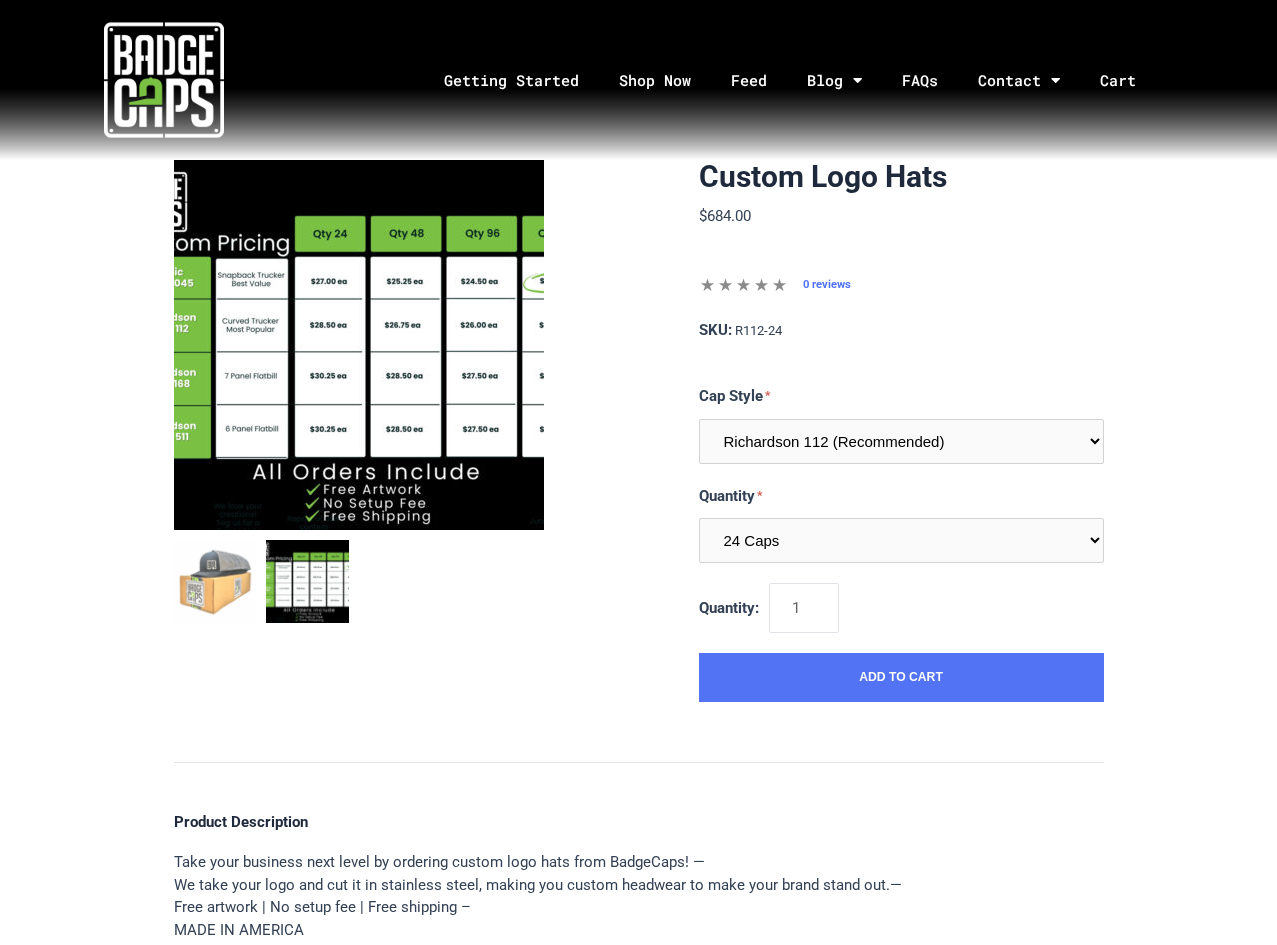 click at bounding box center (359, 345) 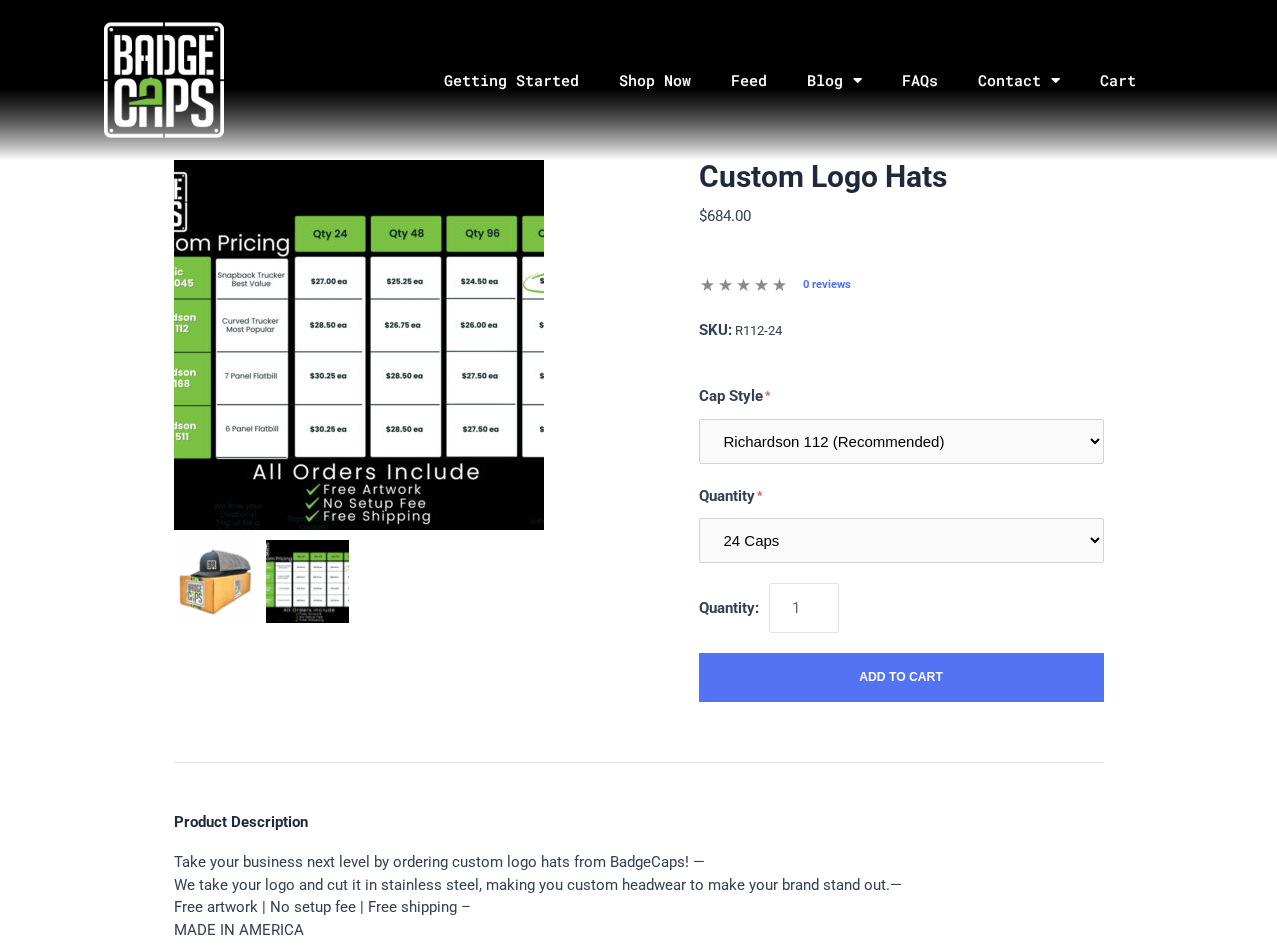 click at bounding box center (215, 581) 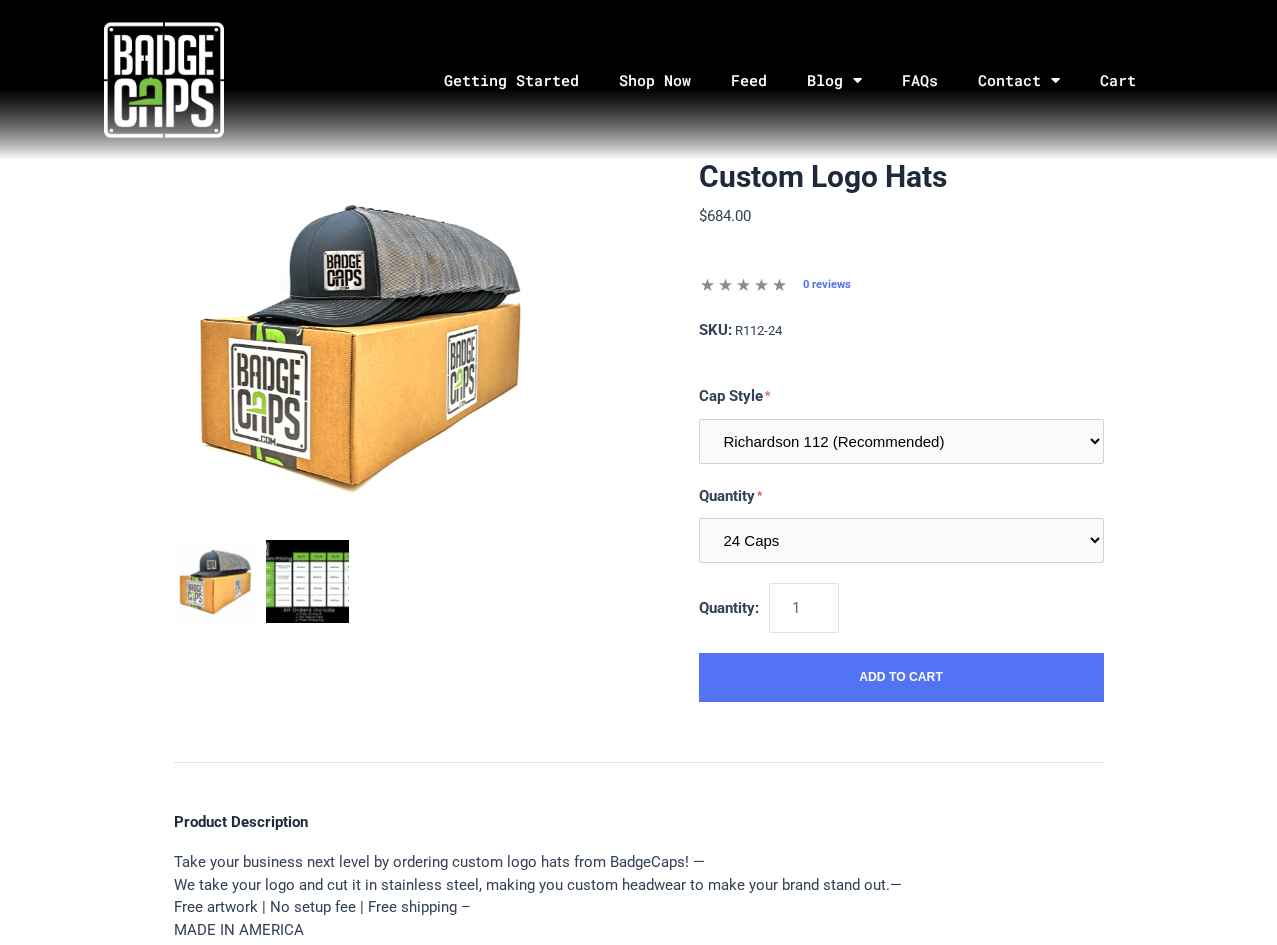 click at bounding box center (307, 581) 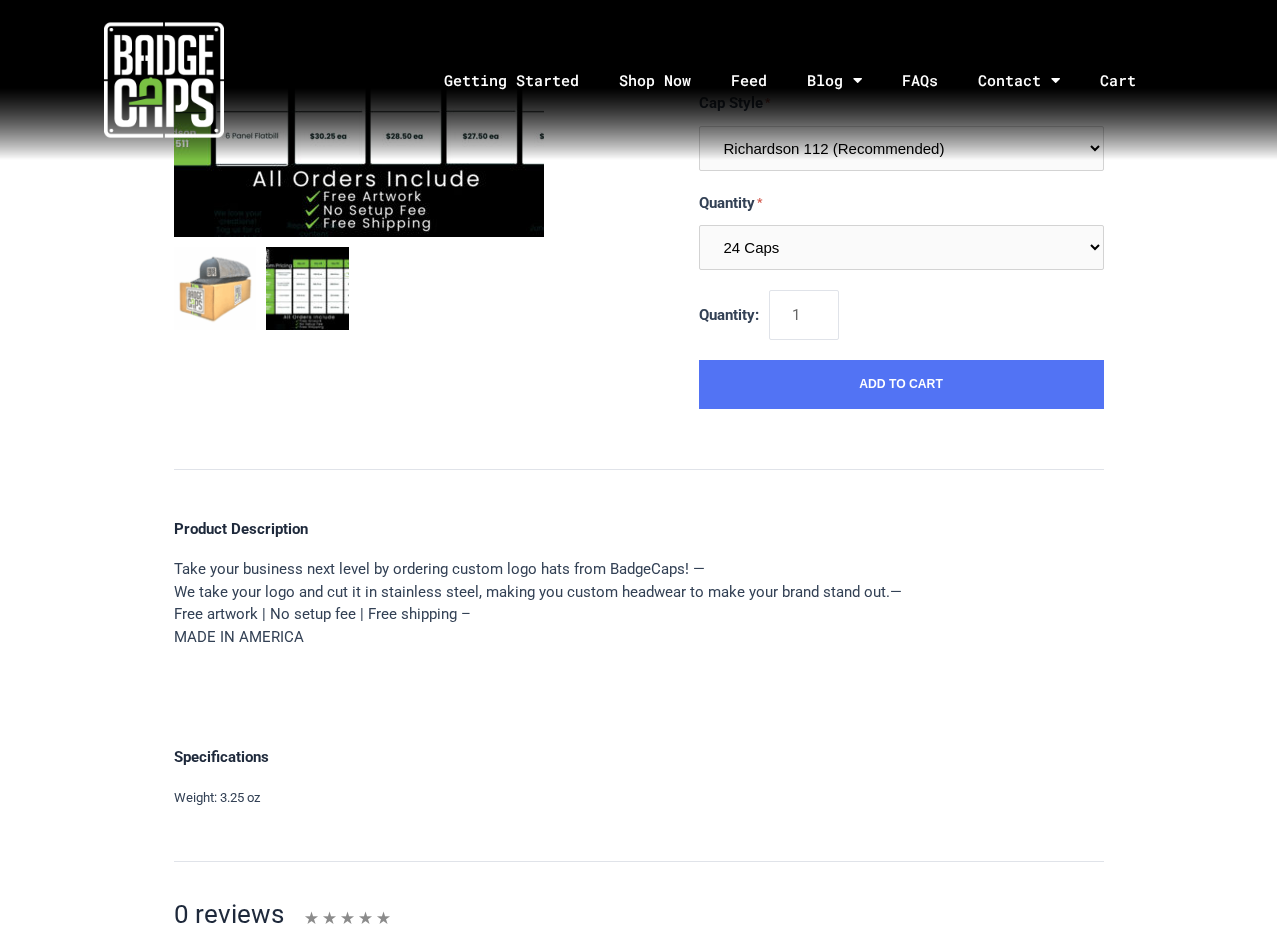 scroll, scrollTop: 0, scrollLeft: 0, axis: both 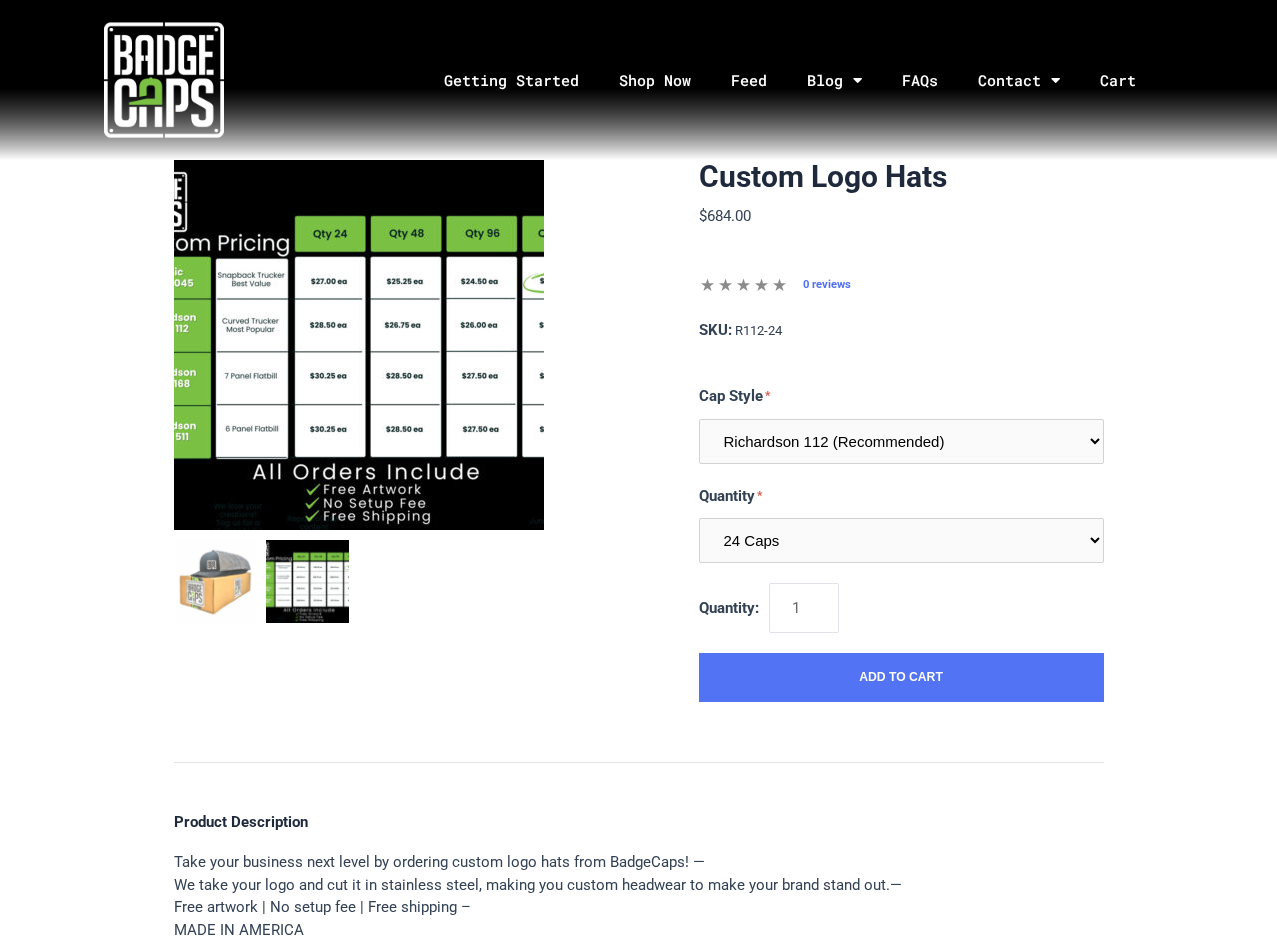 click at bounding box center [359, 345] 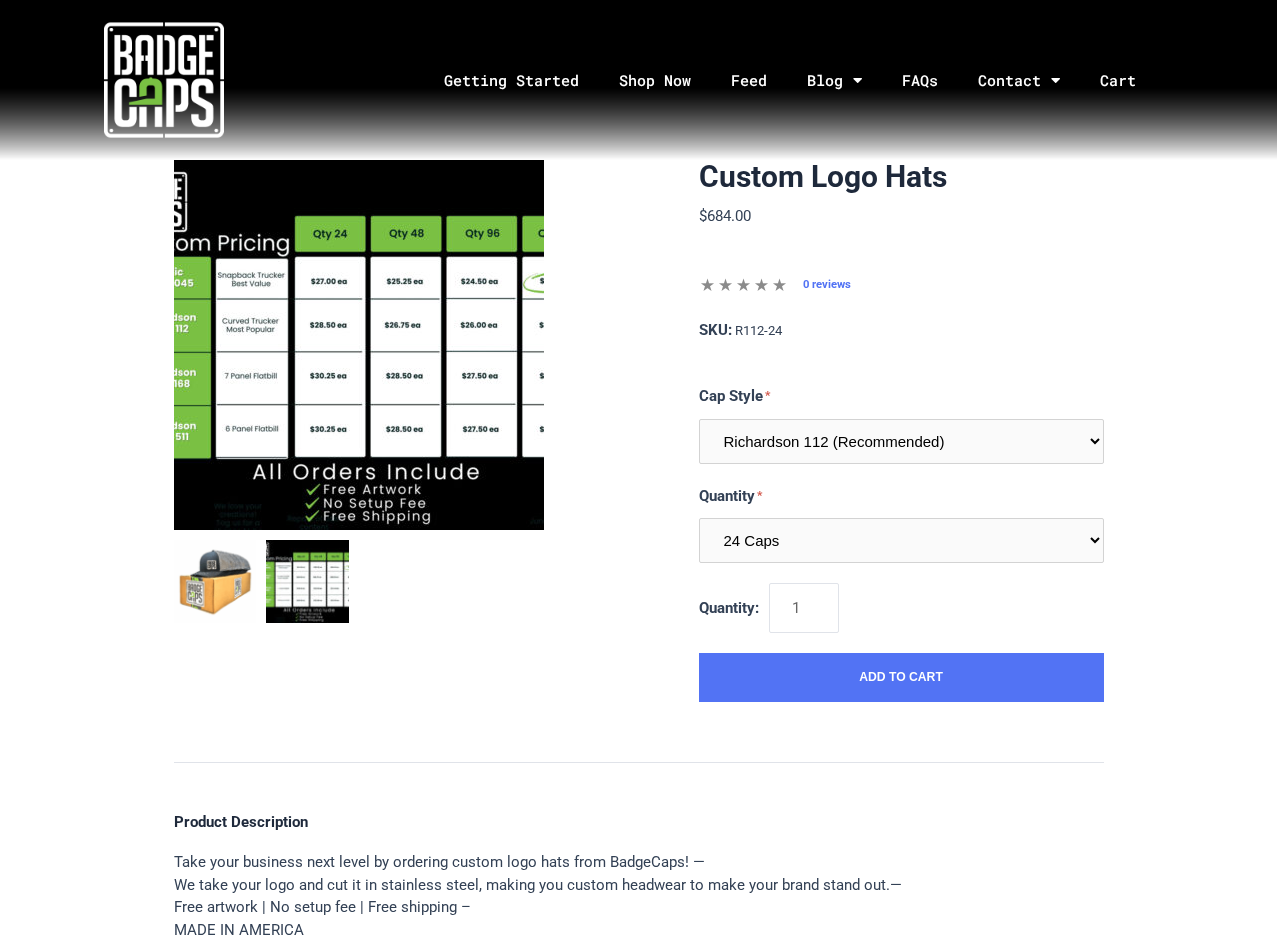 click at bounding box center [215, 581] 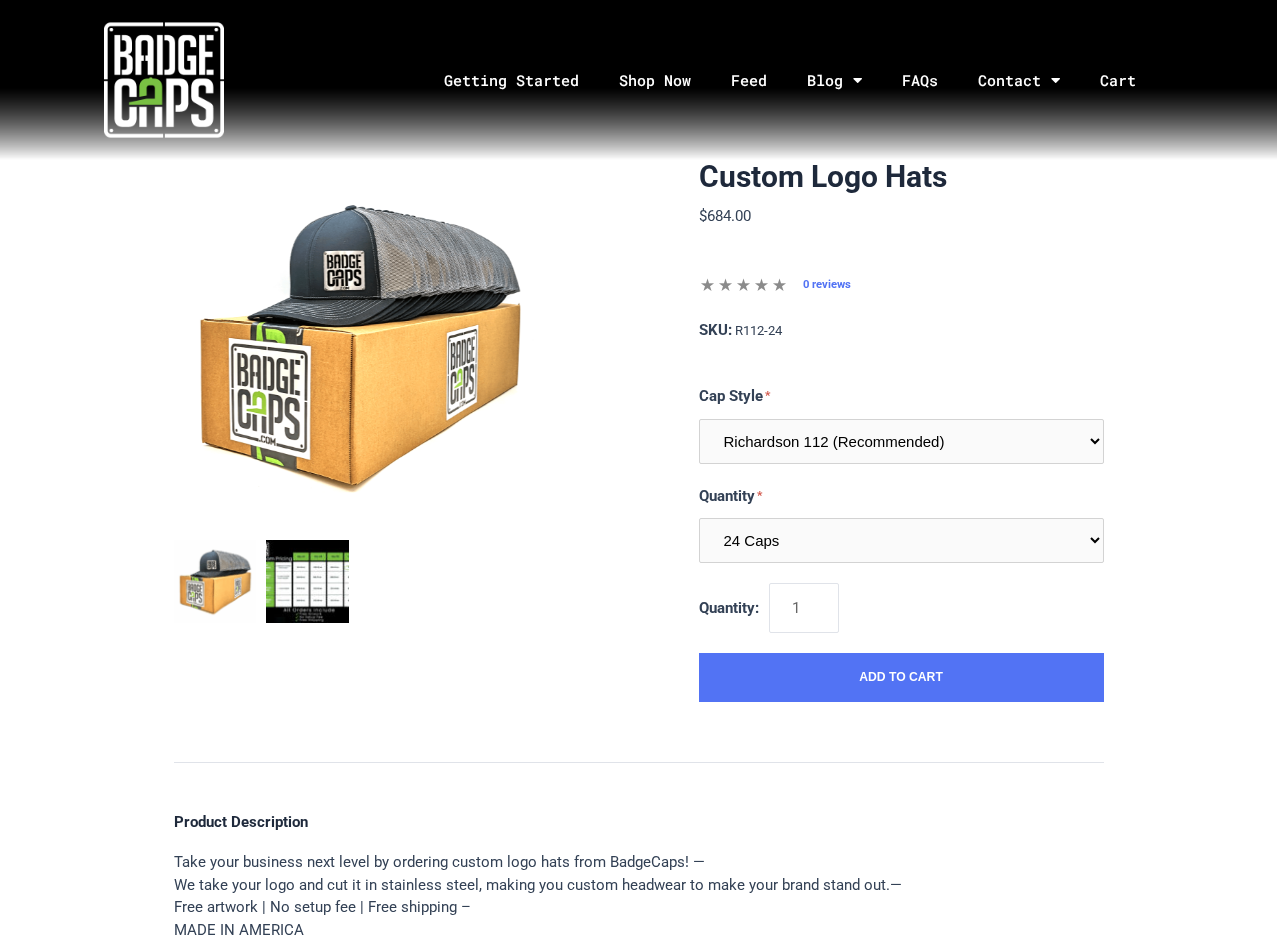 click at bounding box center (307, 581) 